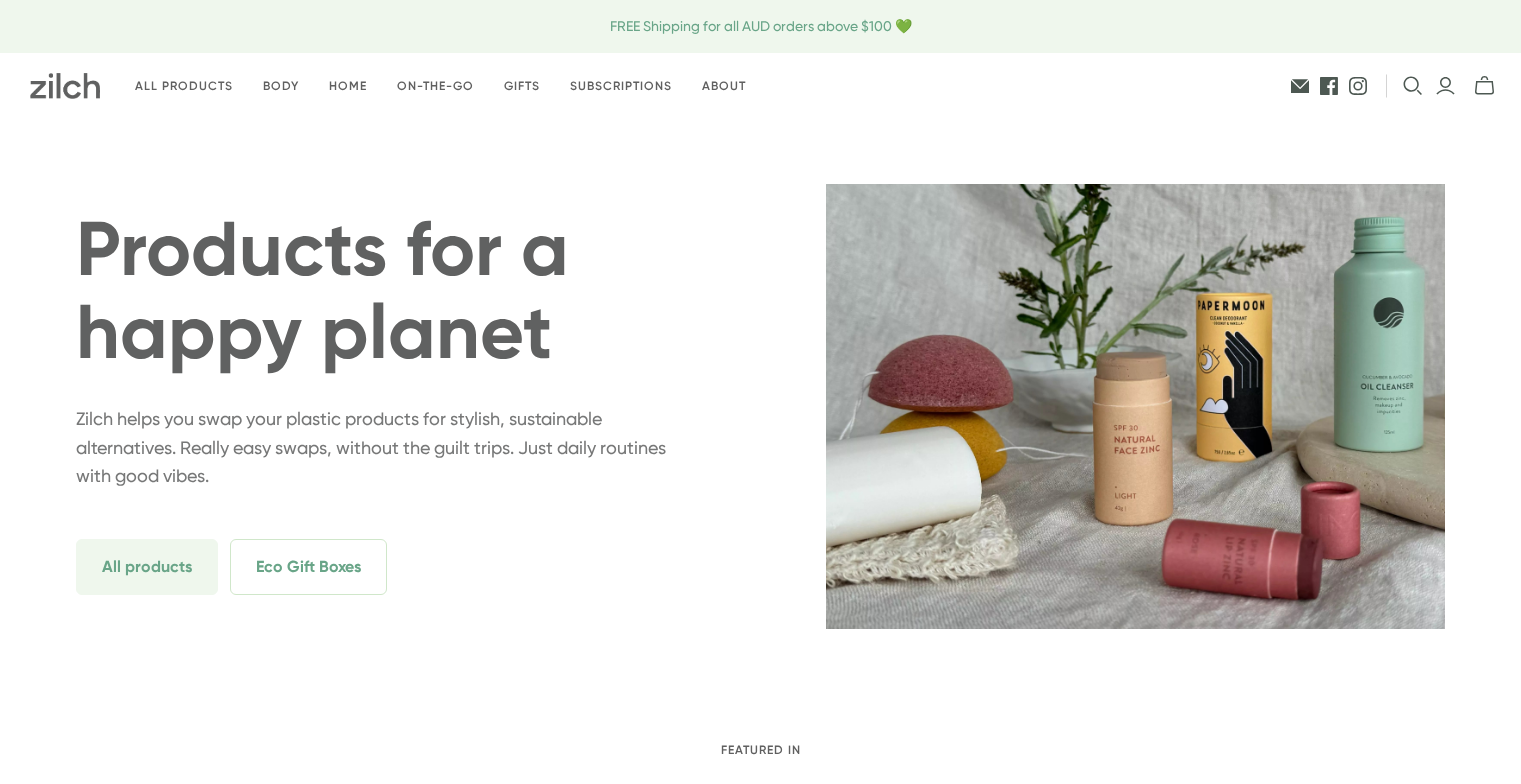 scroll, scrollTop: 0, scrollLeft: 0, axis: both 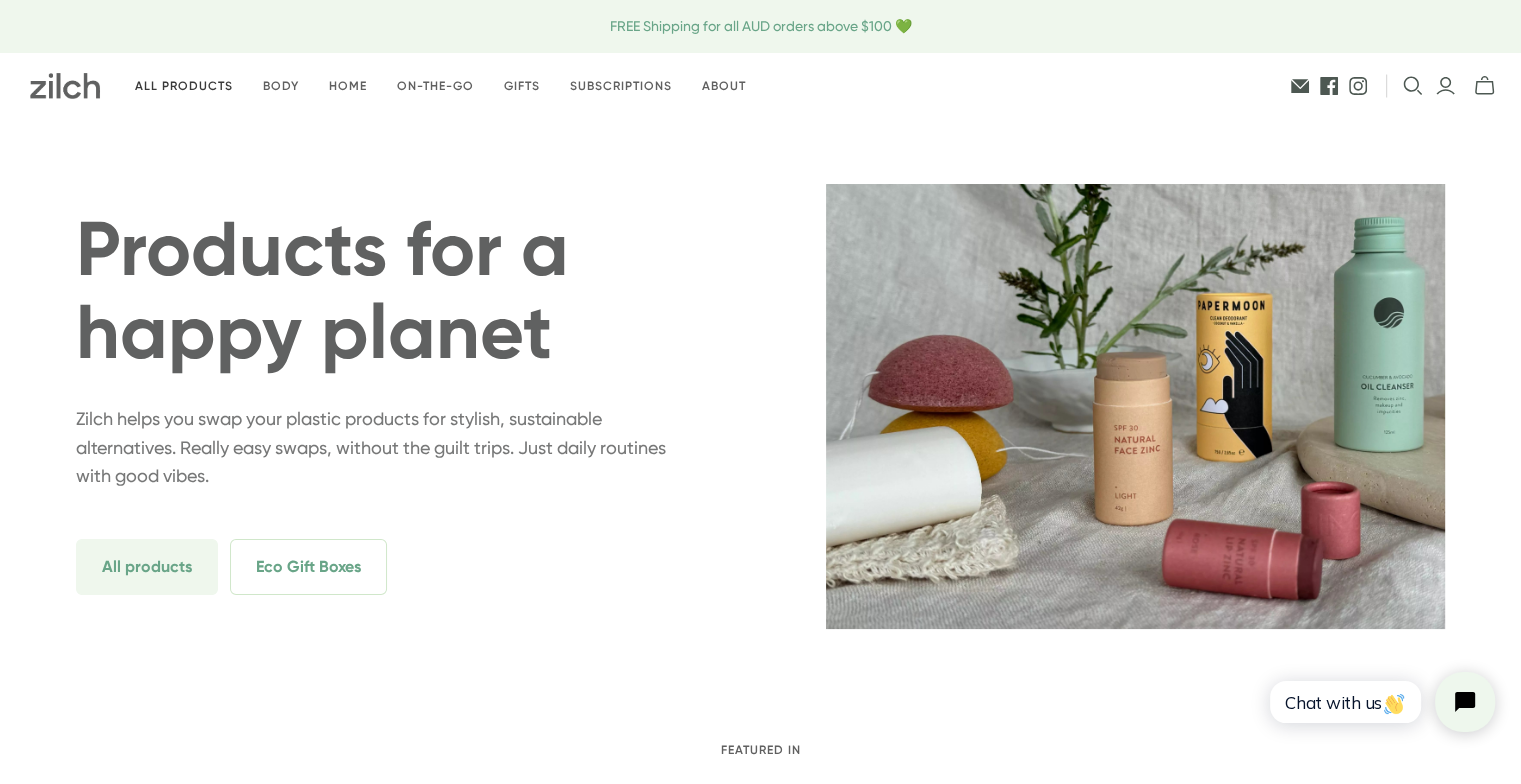 click on "All products" at bounding box center (184, 86) 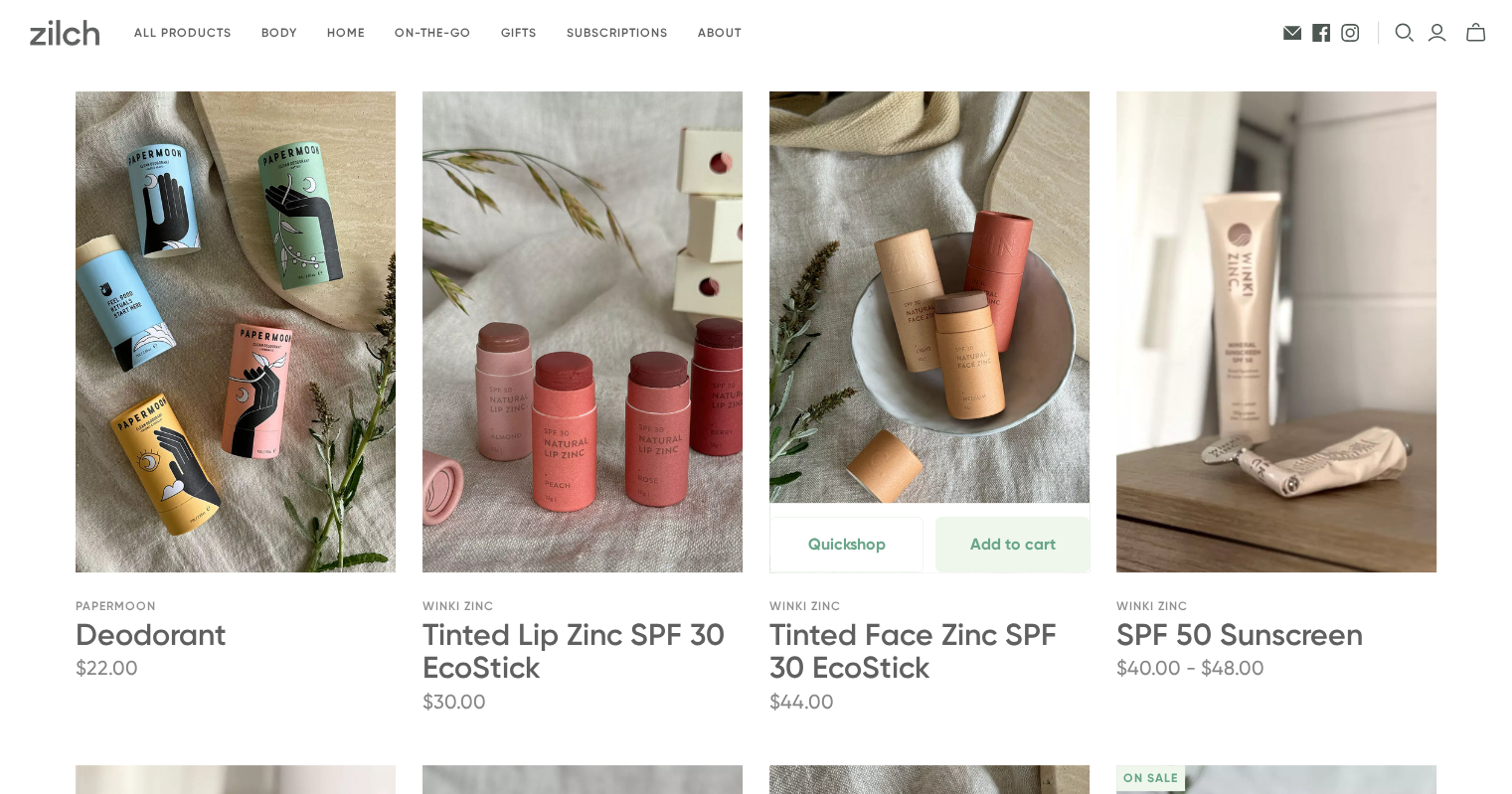 scroll, scrollTop: 298, scrollLeft: 0, axis: vertical 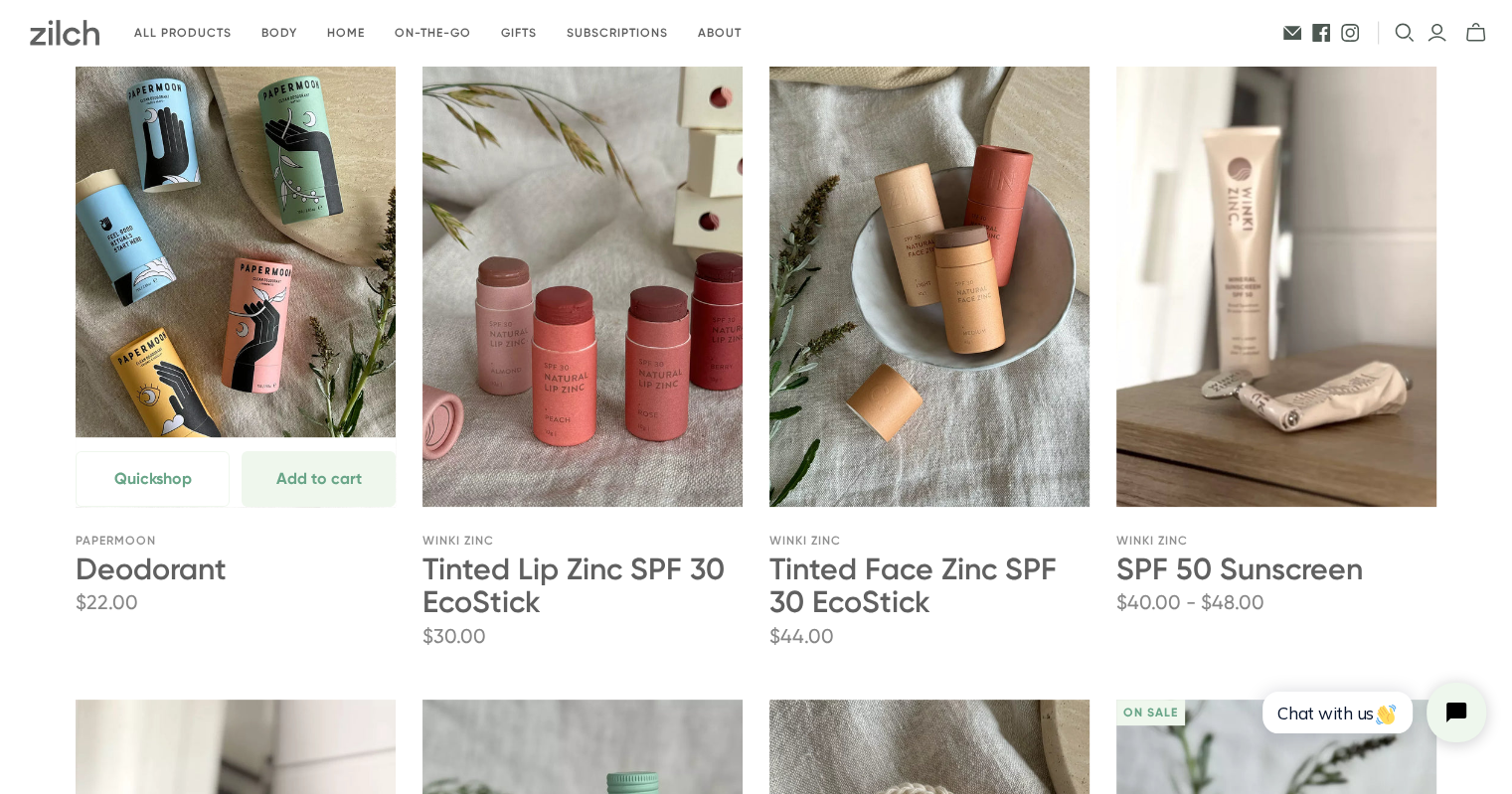 click on "Deodorant" at bounding box center [151, 568] 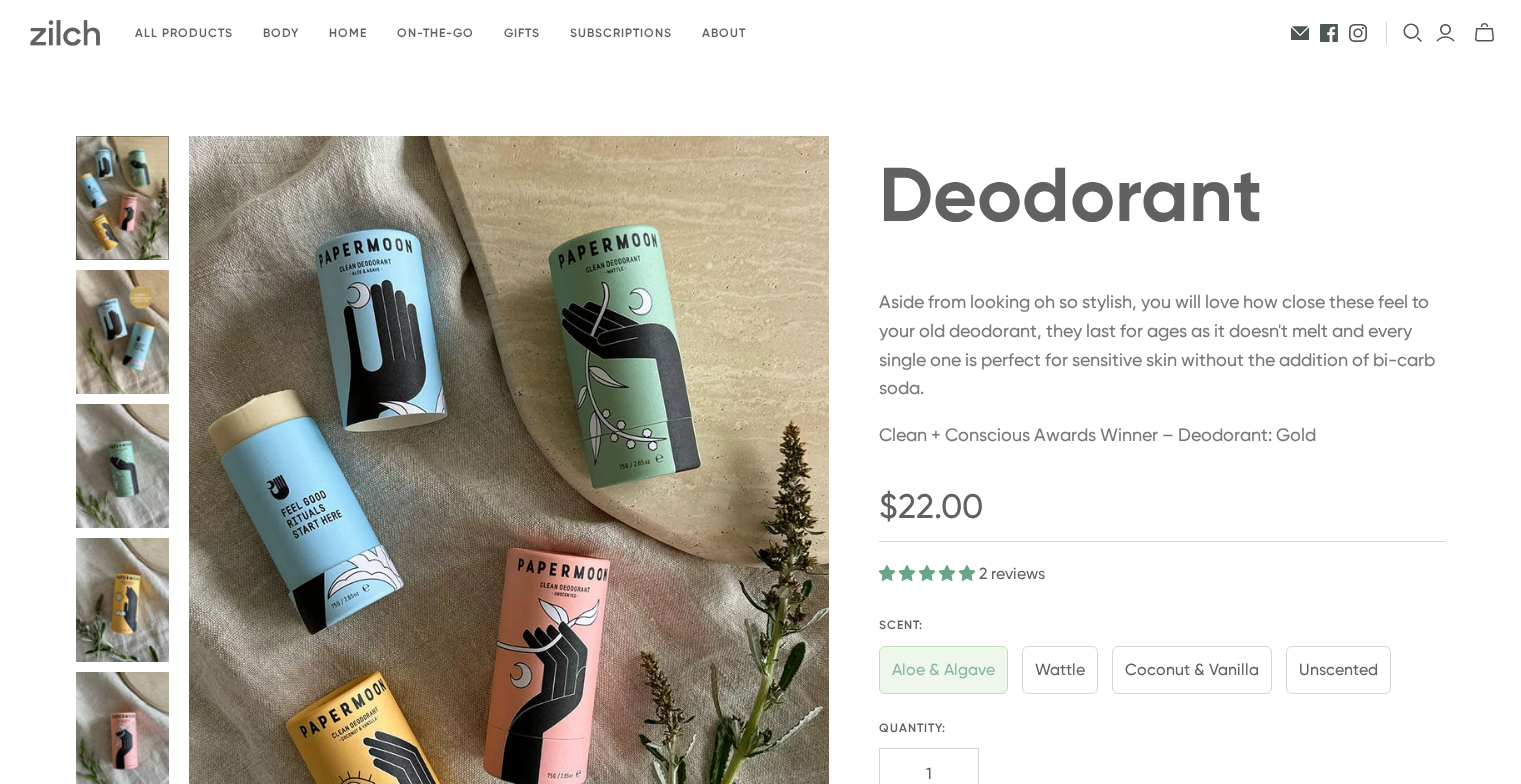 scroll, scrollTop: 0, scrollLeft: 0, axis: both 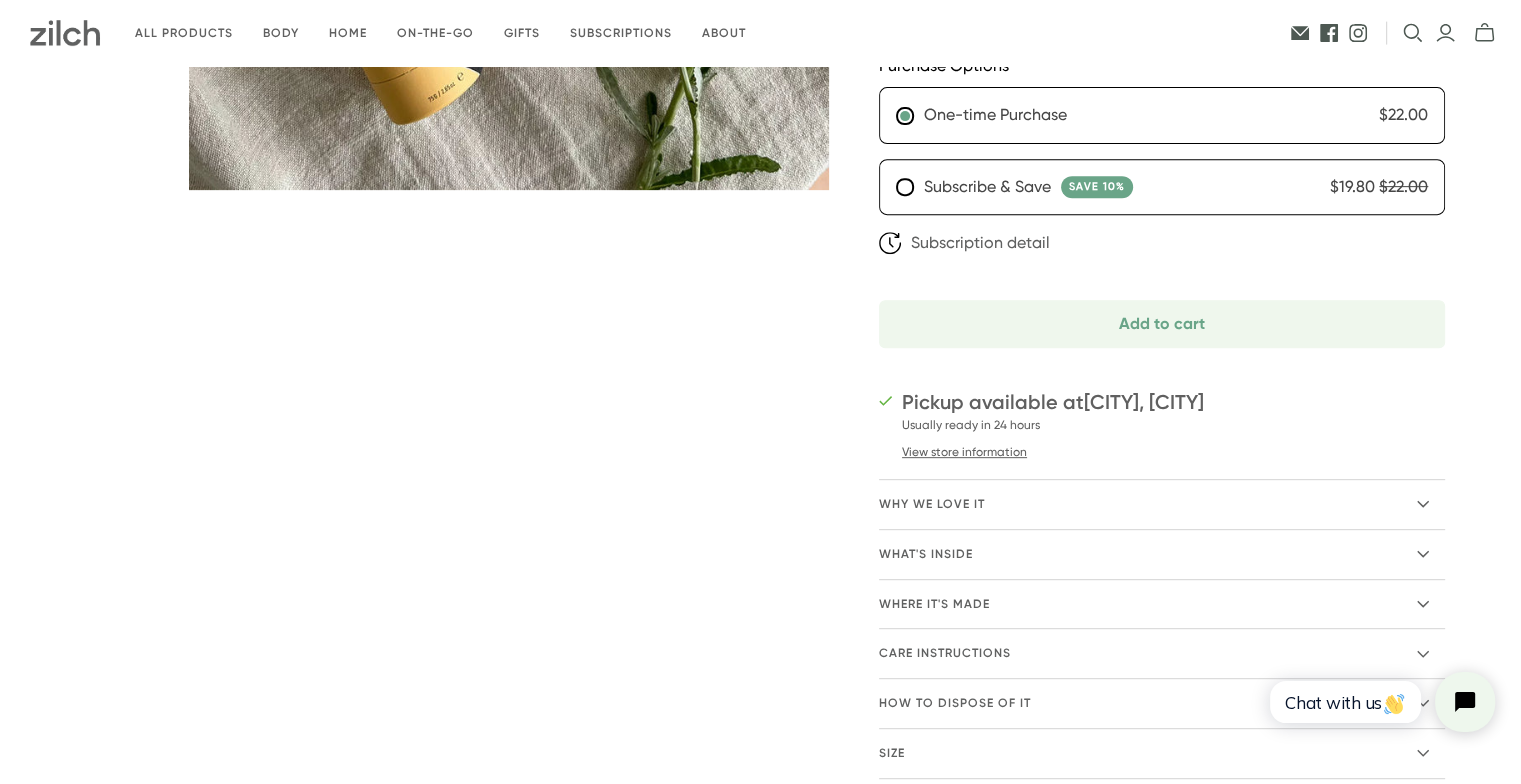 click on "What's inside" at bounding box center [926, 554] 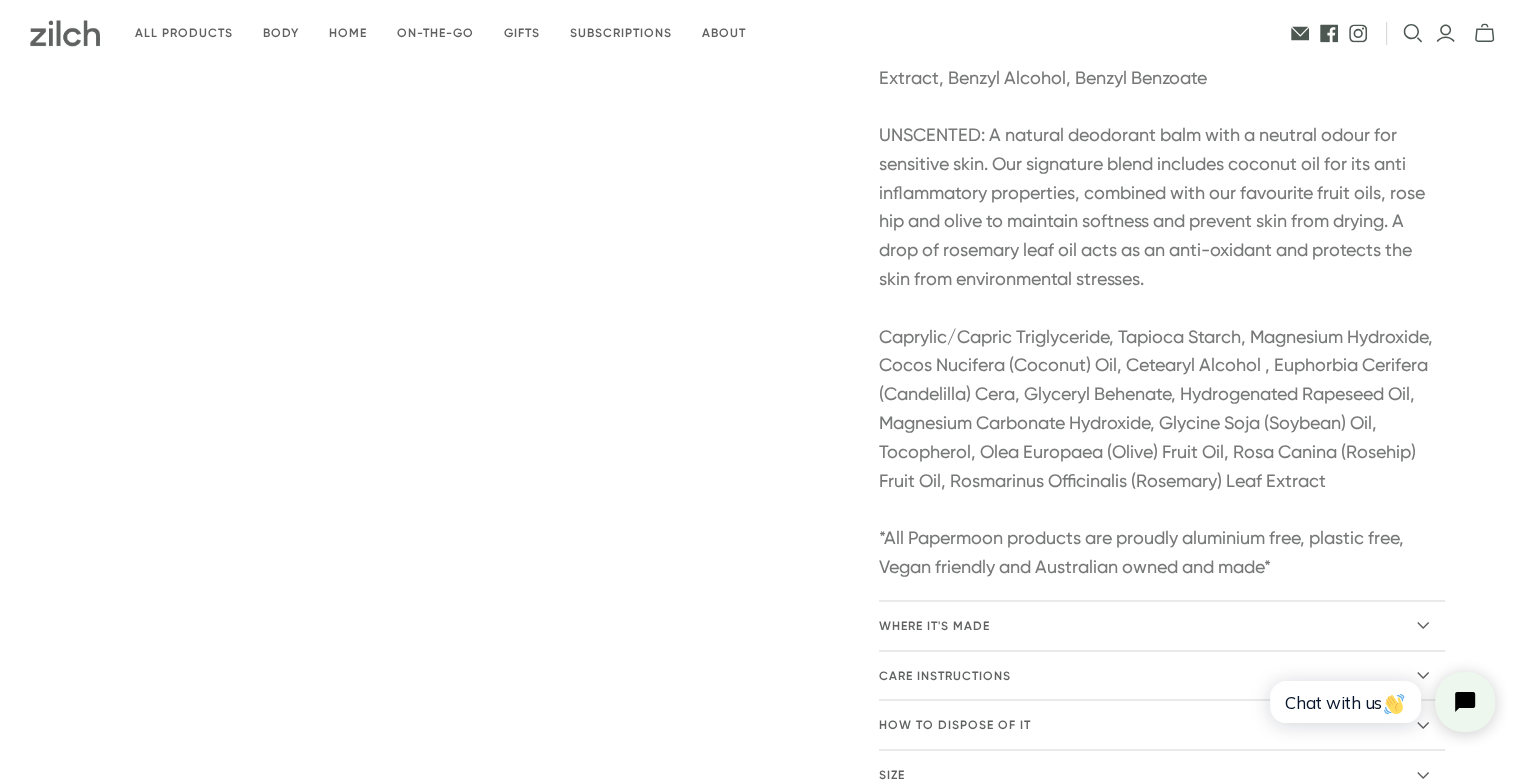 scroll, scrollTop: 3300, scrollLeft: 0, axis: vertical 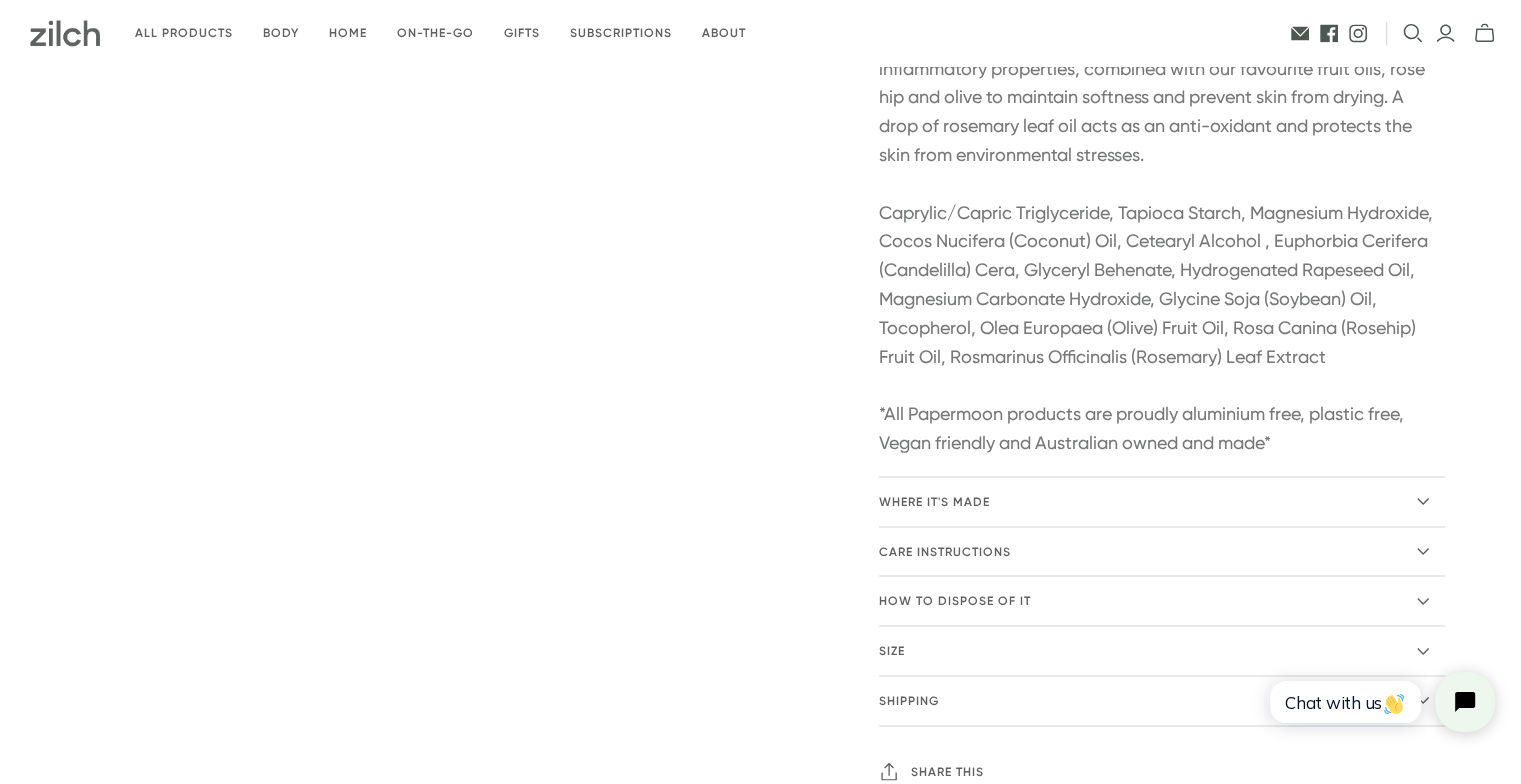 click on "Where it's made" at bounding box center (934, 501) 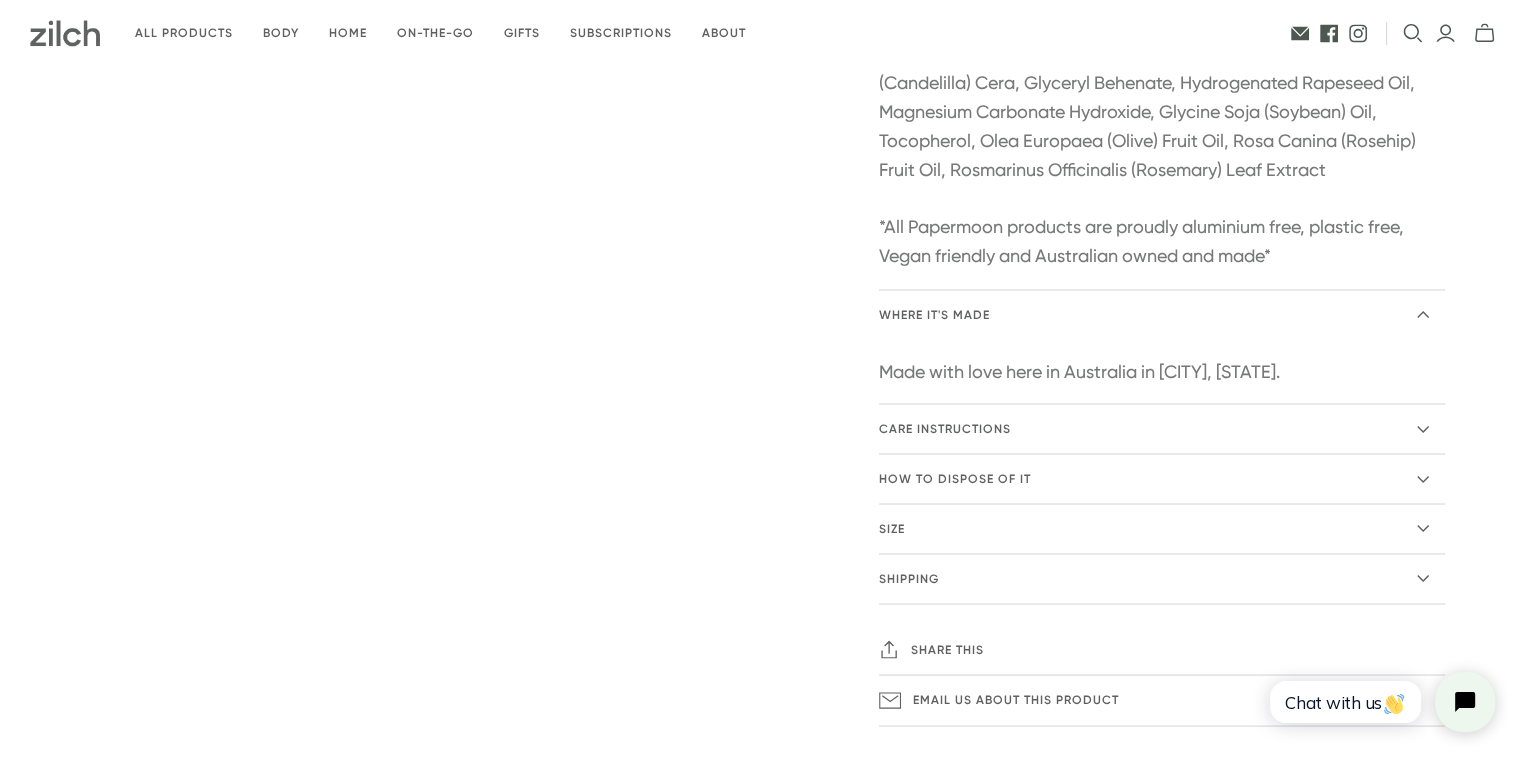scroll, scrollTop: 3500, scrollLeft: 0, axis: vertical 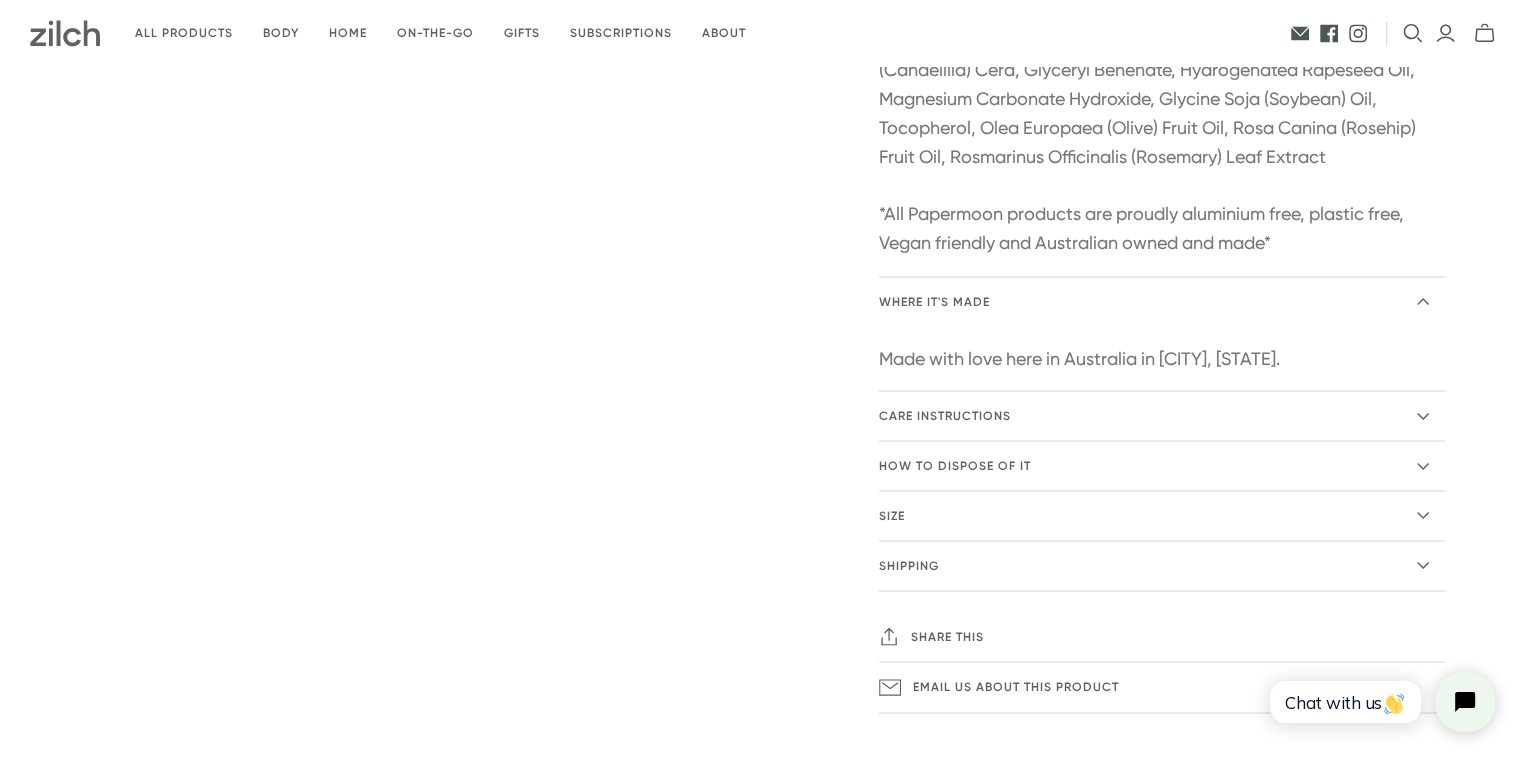 click on "care instructions" at bounding box center [945, 415] 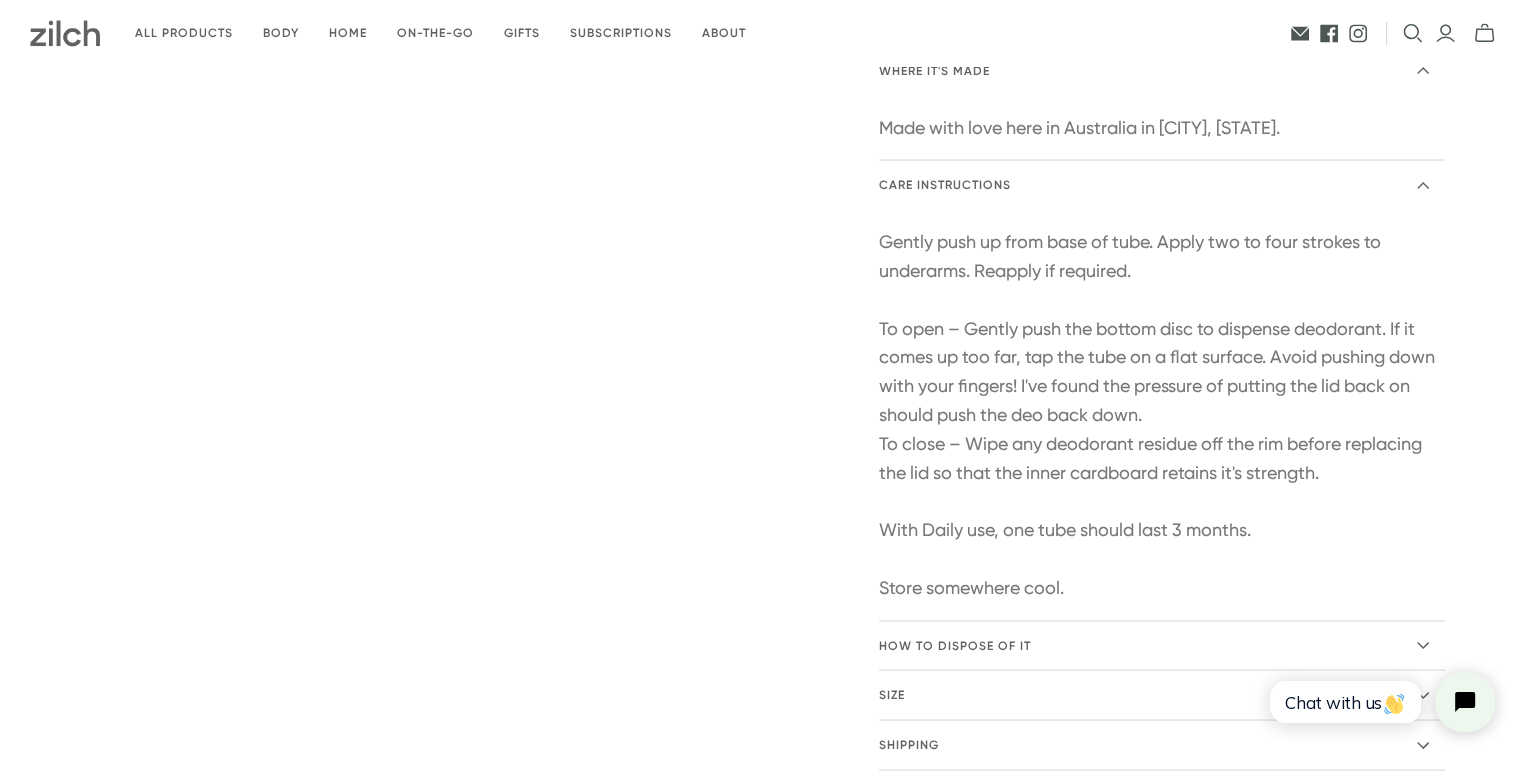 scroll, scrollTop: 3800, scrollLeft: 0, axis: vertical 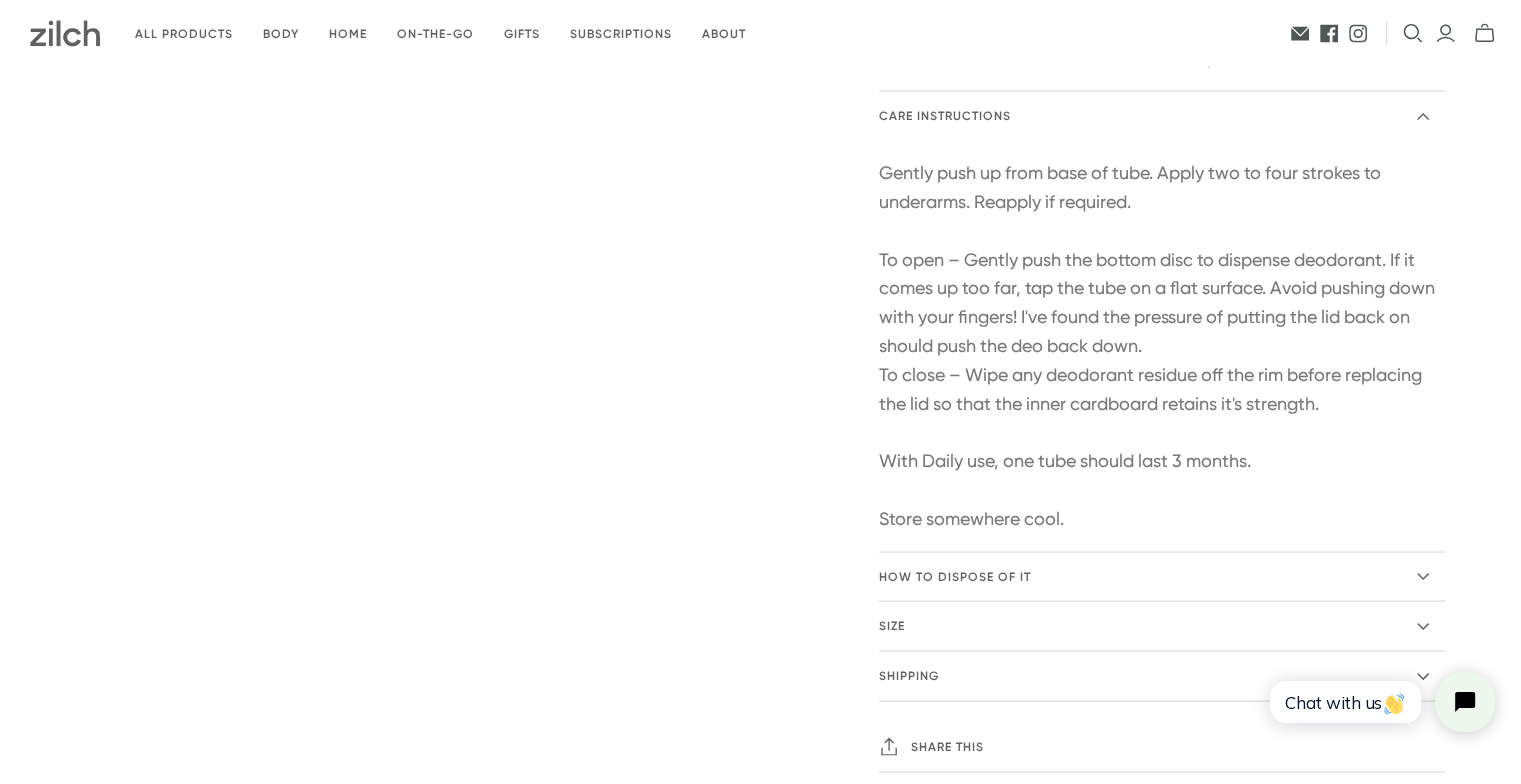 click on "How to dispose of it" at bounding box center [955, 576] 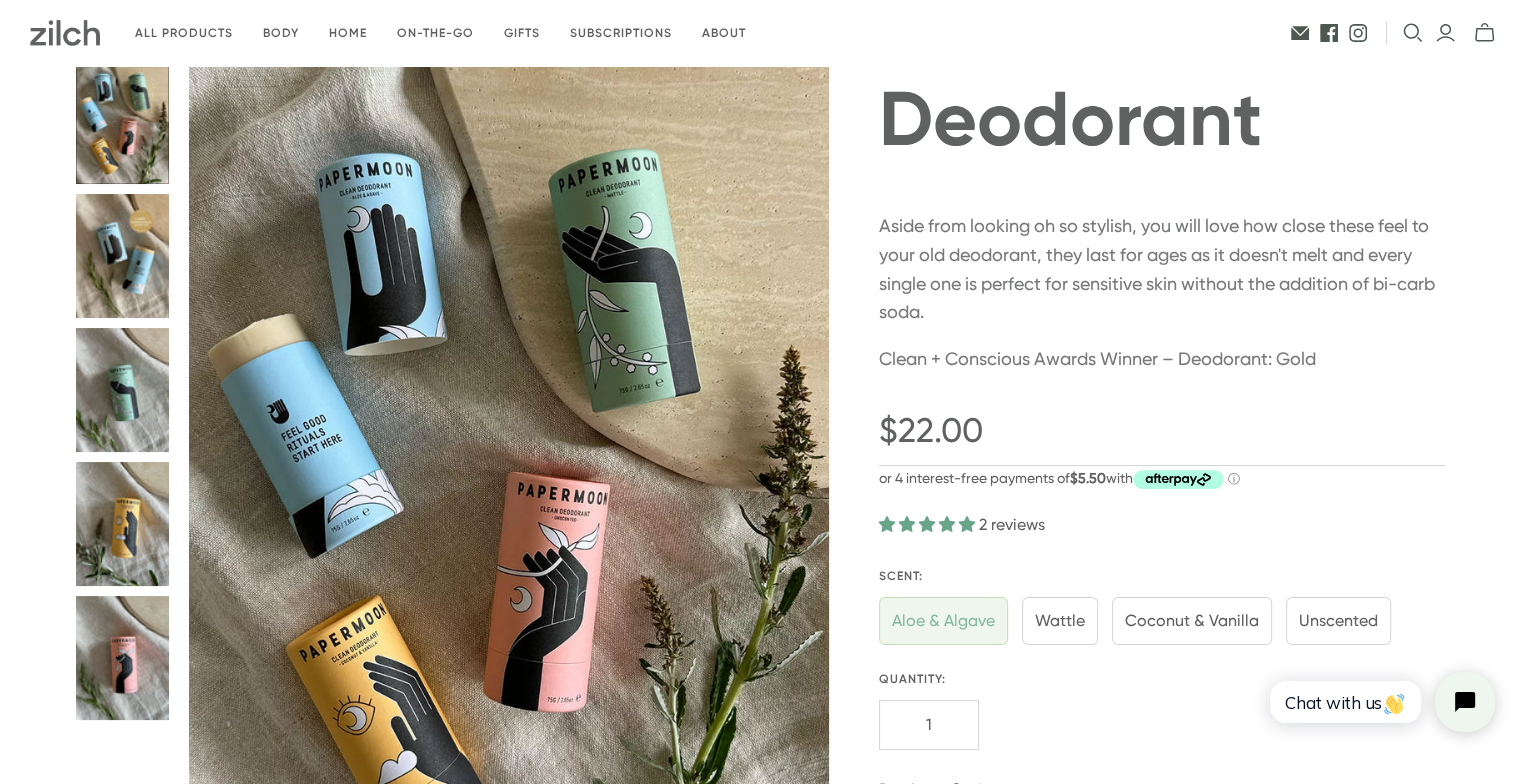 scroll, scrollTop: 0, scrollLeft: 0, axis: both 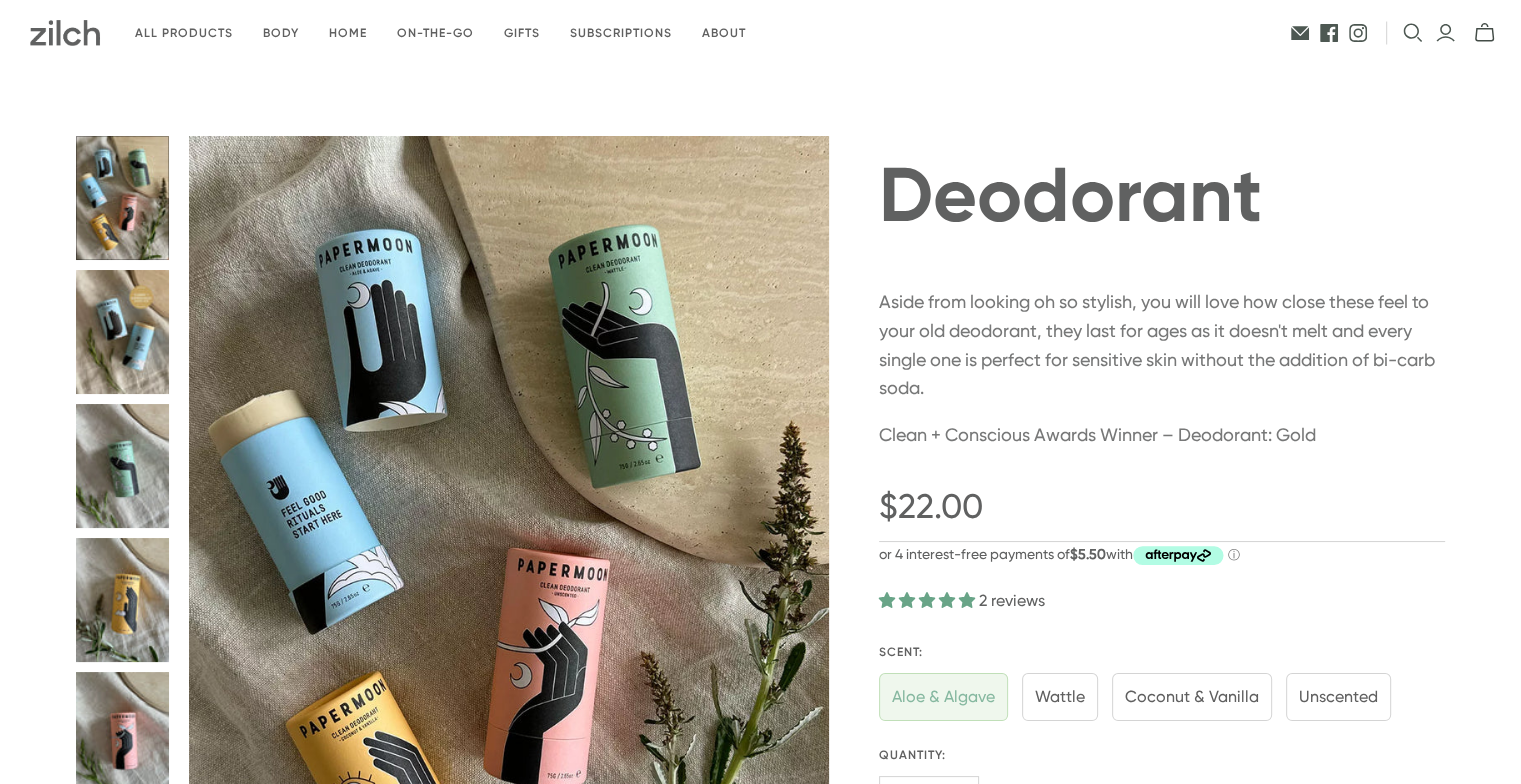 click 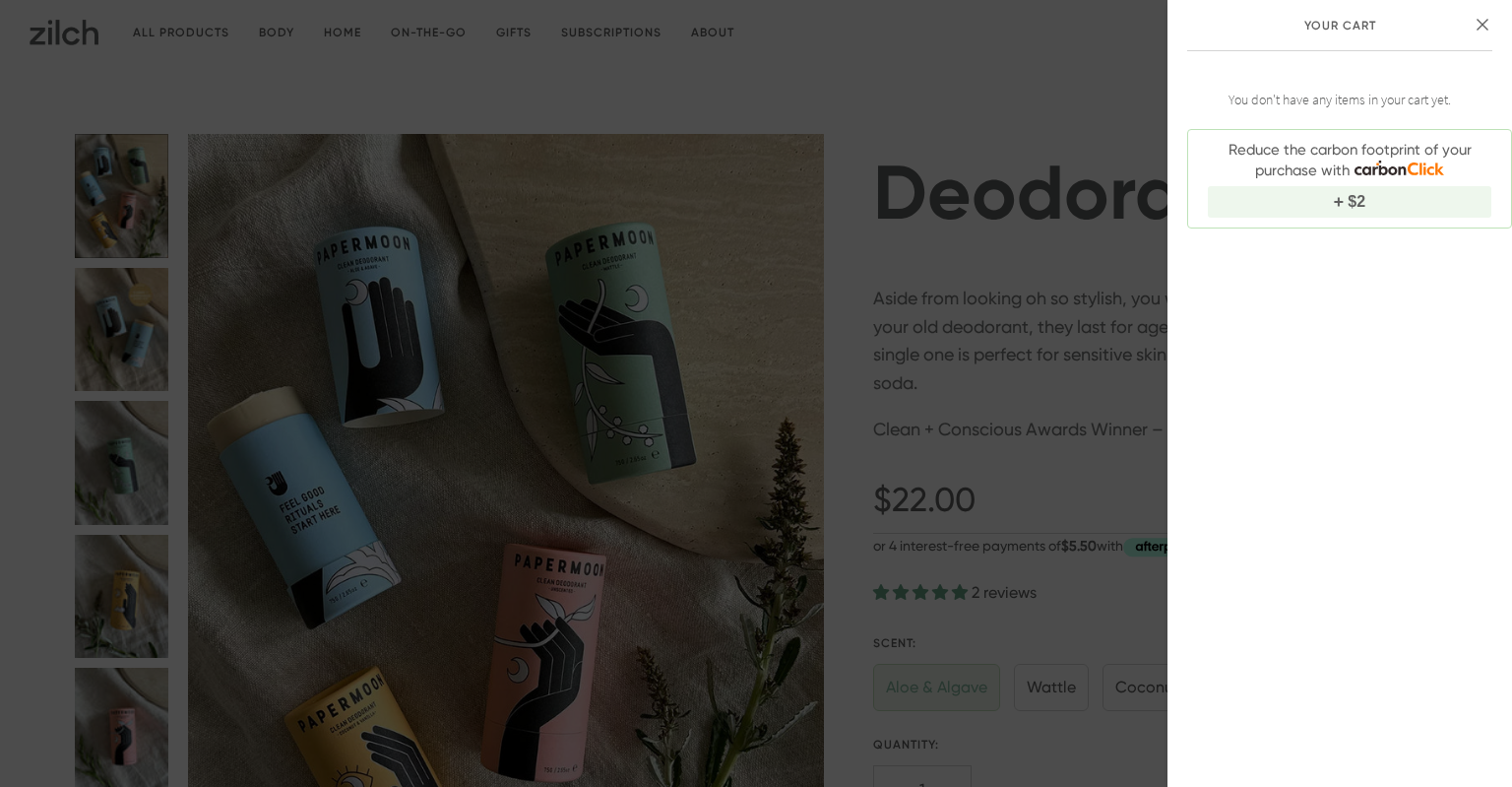 click on "Your cart
You don't have any items in your cart yet.
Reduce the carbon footprint of your purchase with
$2" at bounding box center [756, 393] 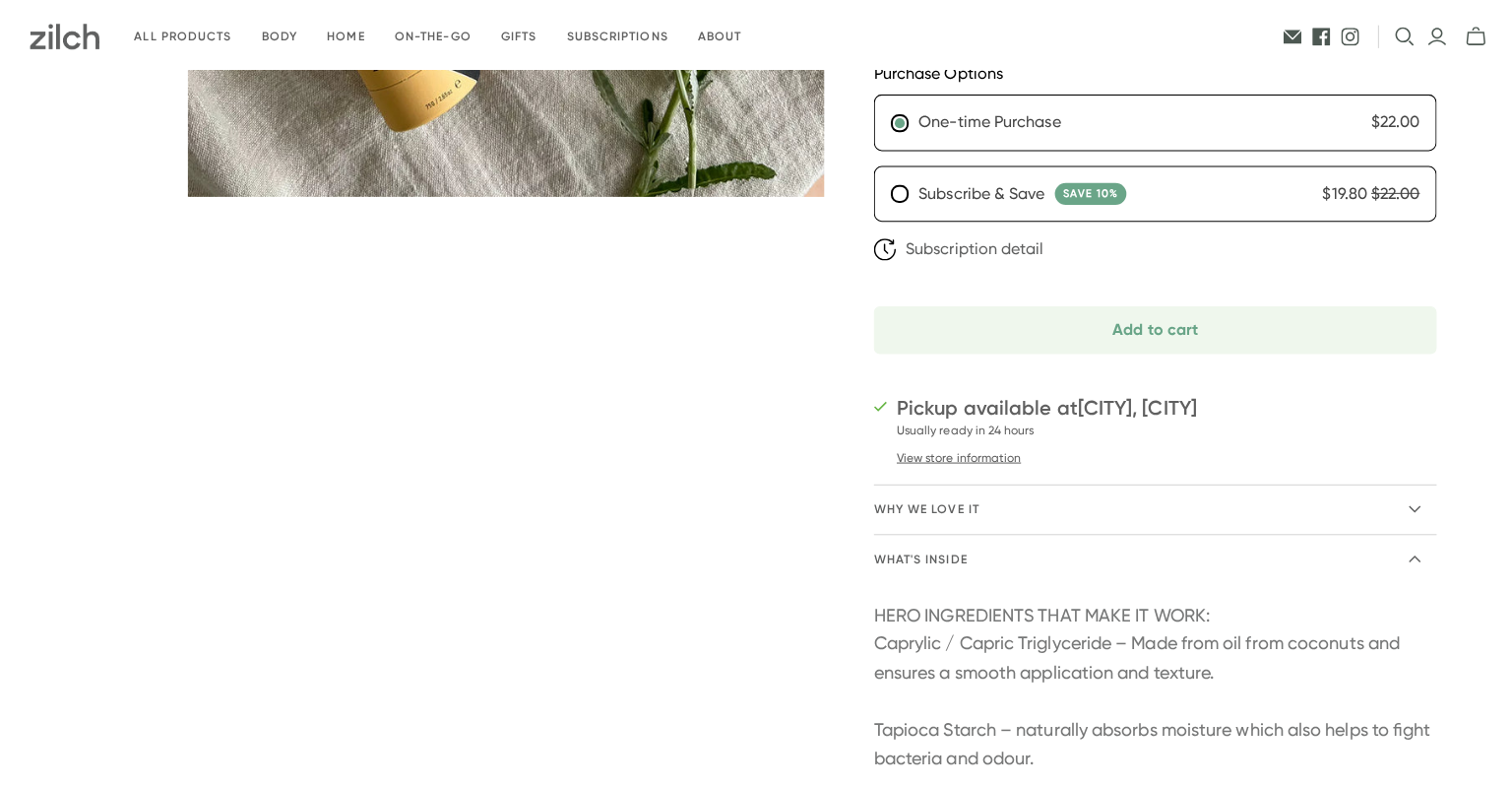 scroll, scrollTop: 788, scrollLeft: 0, axis: vertical 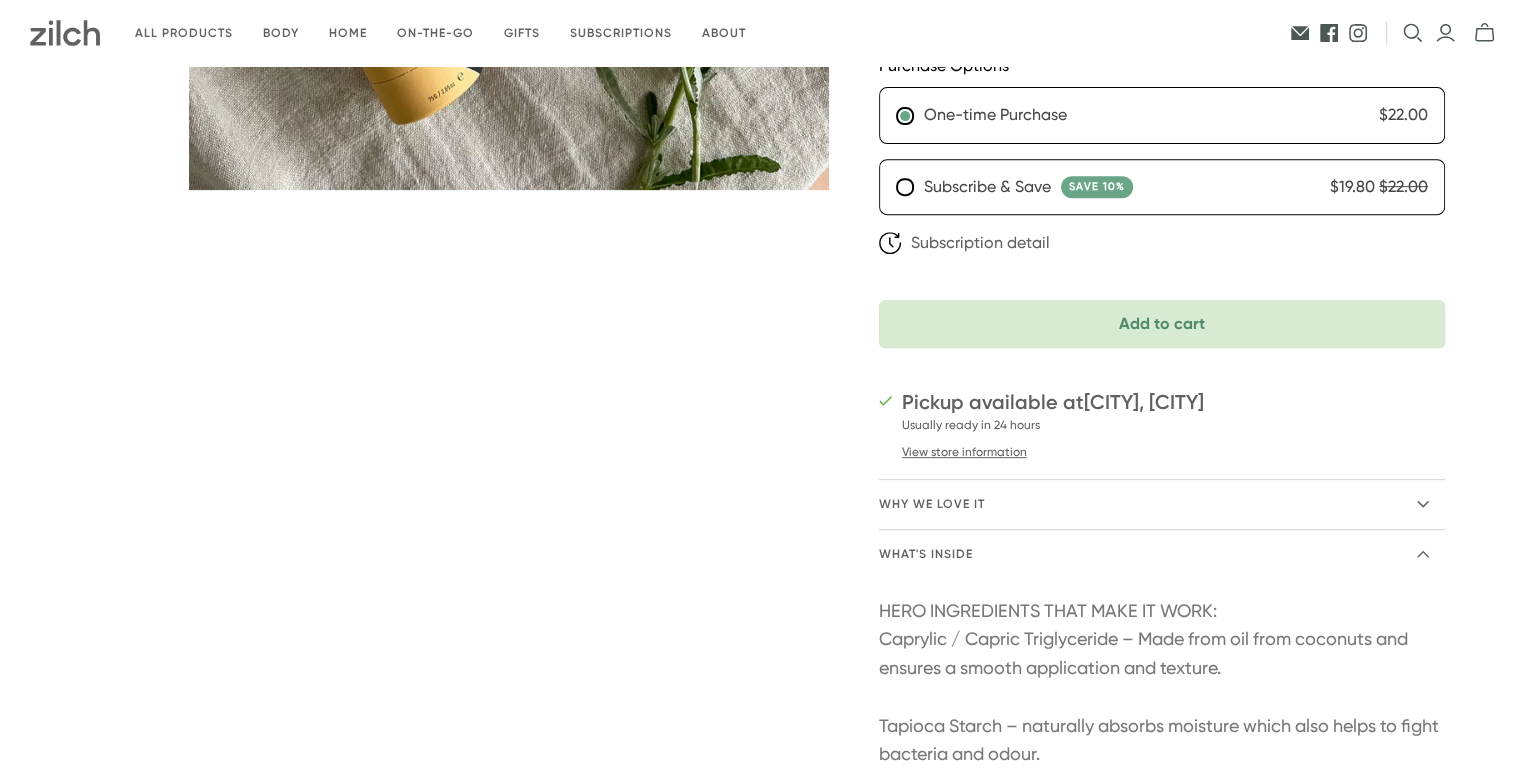 click on "Add to cart" at bounding box center (1162, 324) 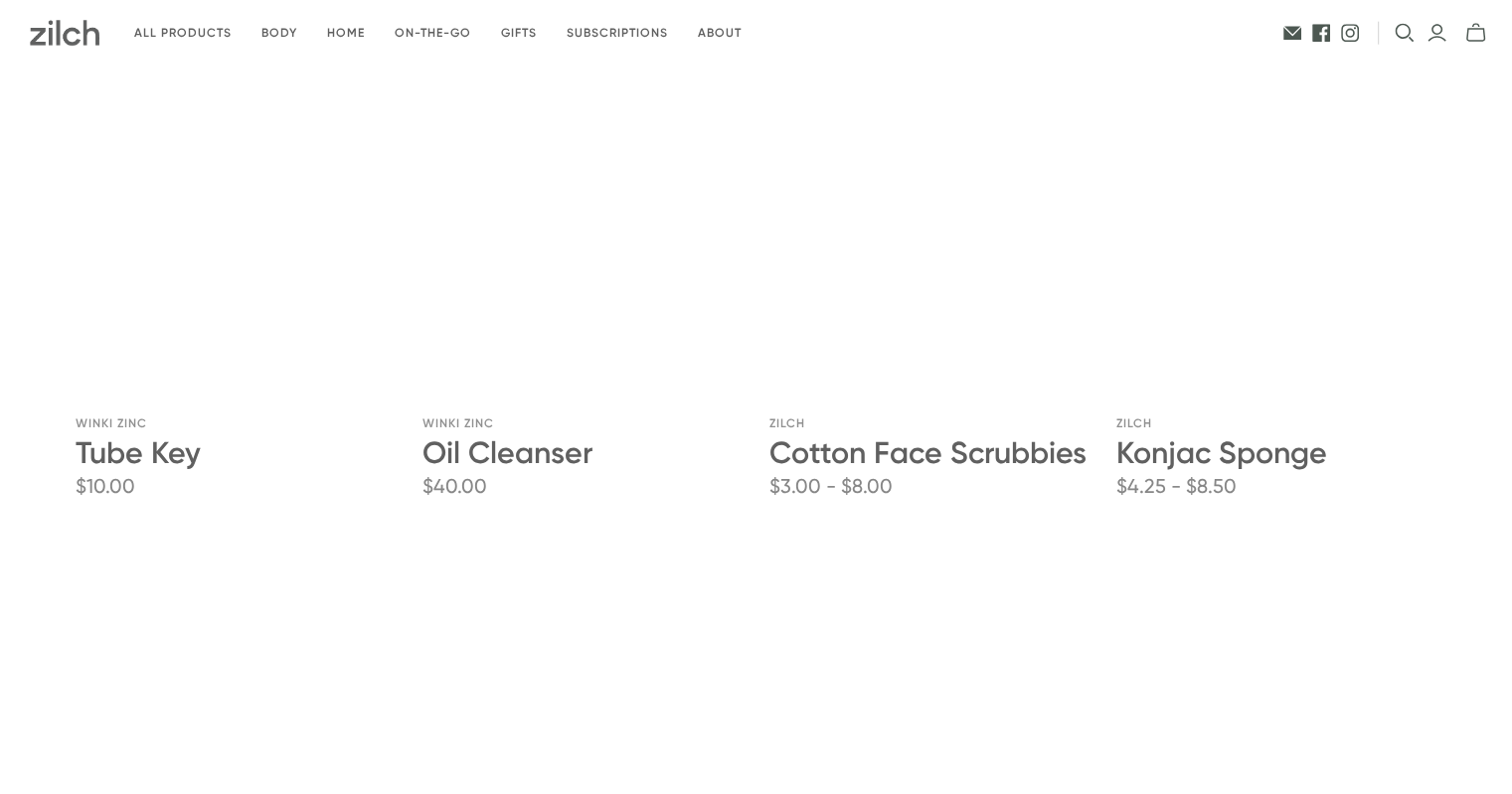 scroll, scrollTop: 1093, scrollLeft: 0, axis: vertical 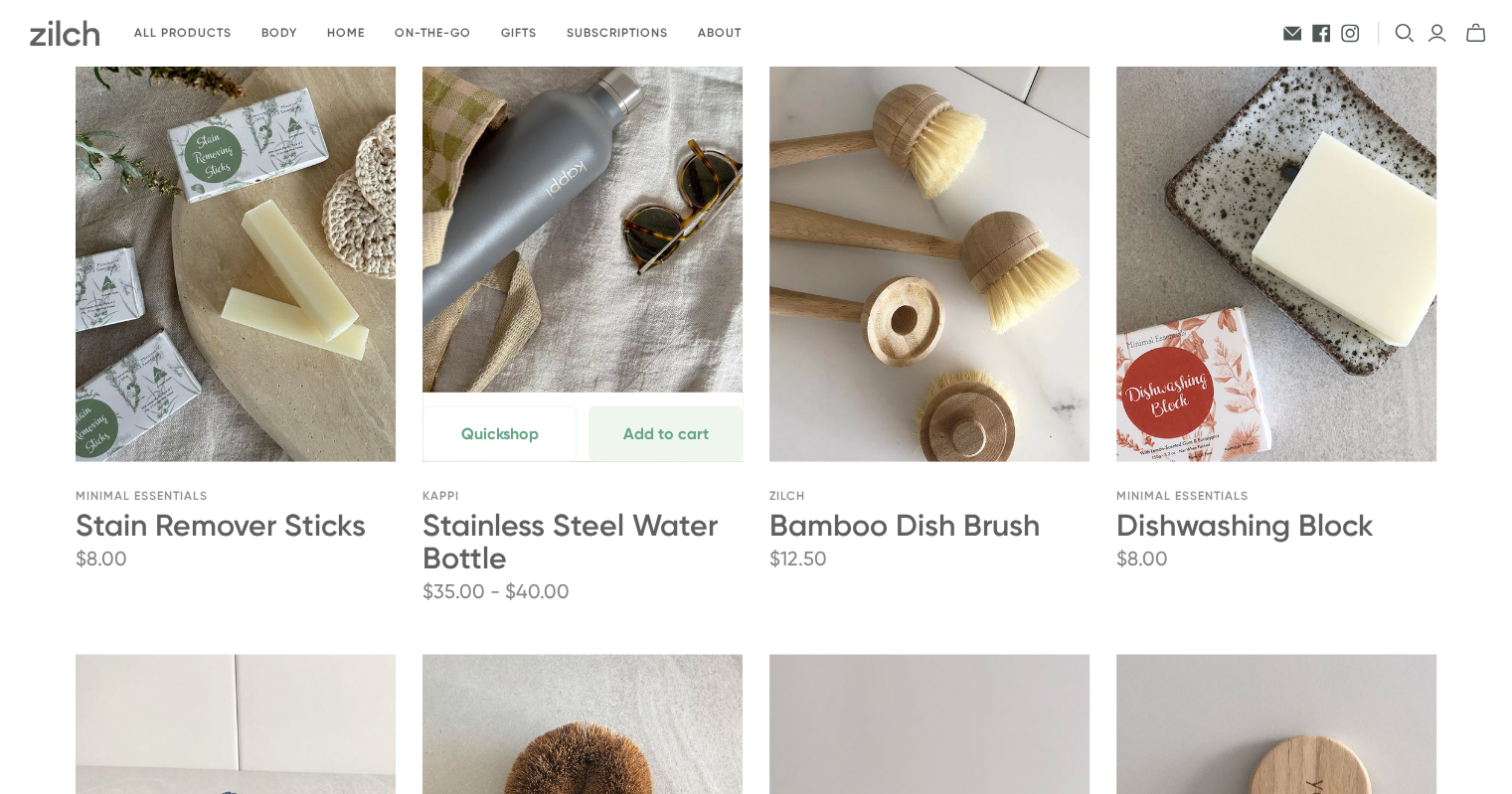 click on "Stainless Steel Water Bottle" at bounding box center [570, 541] 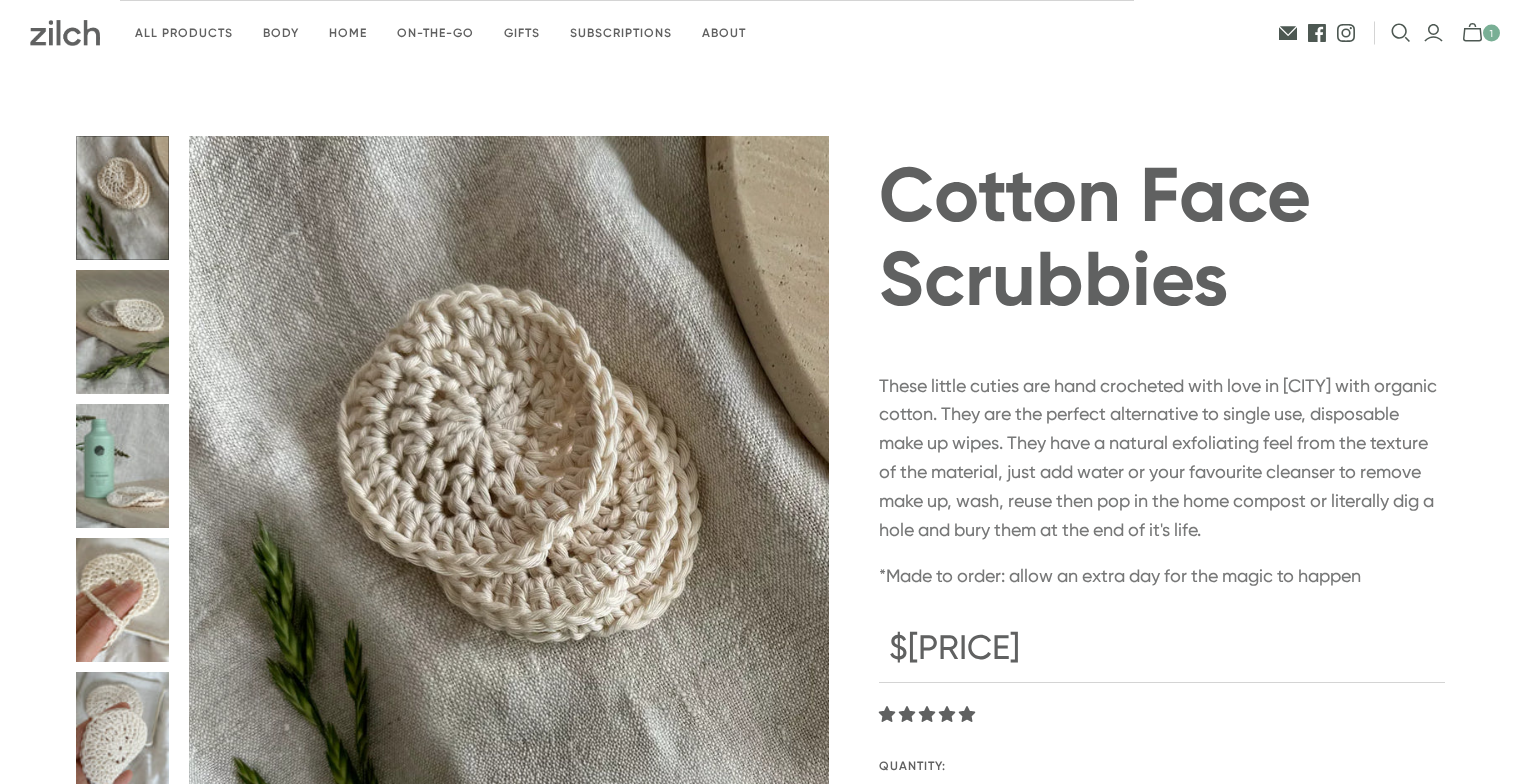 radio on "true" 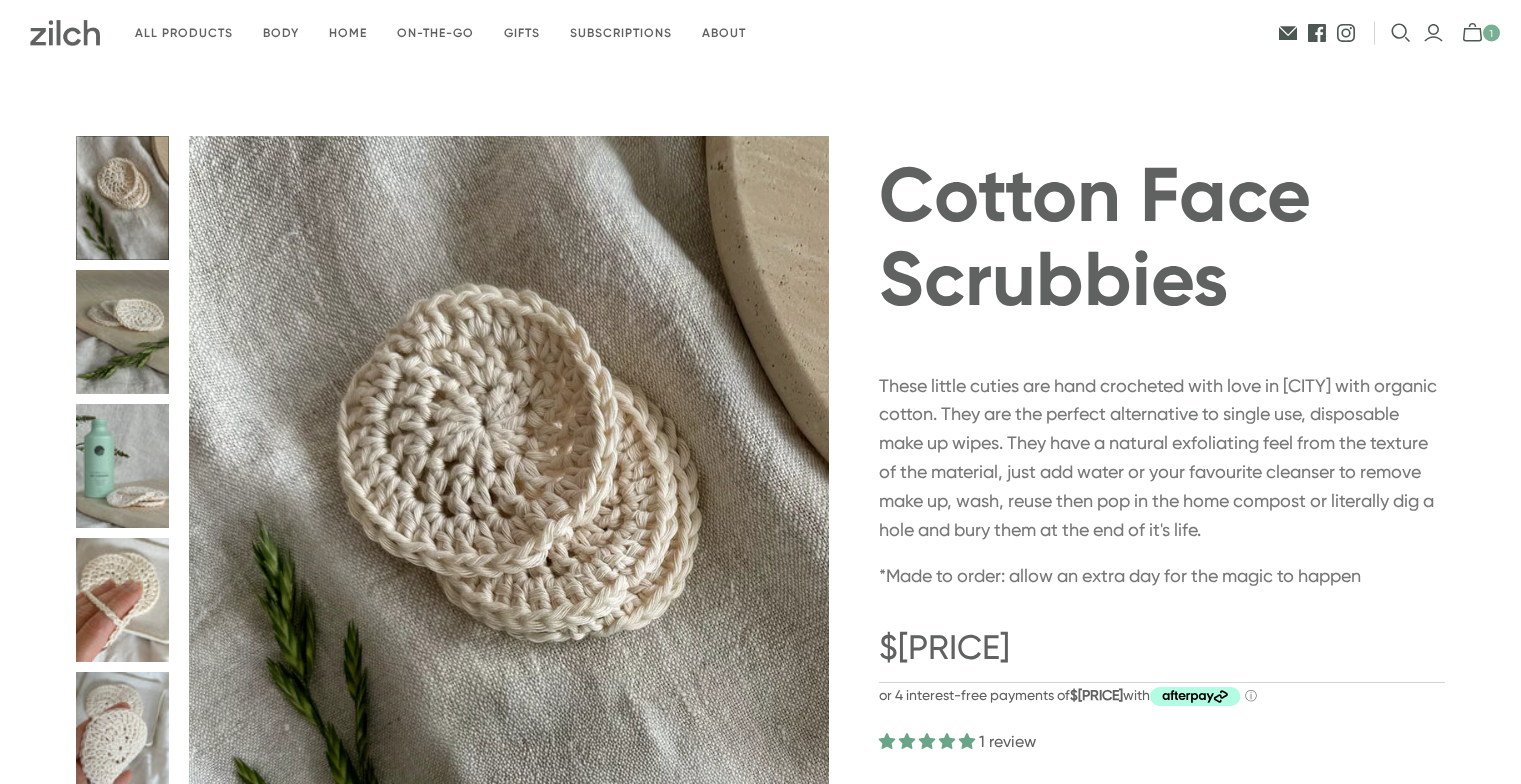 scroll, scrollTop: 0, scrollLeft: 0, axis: both 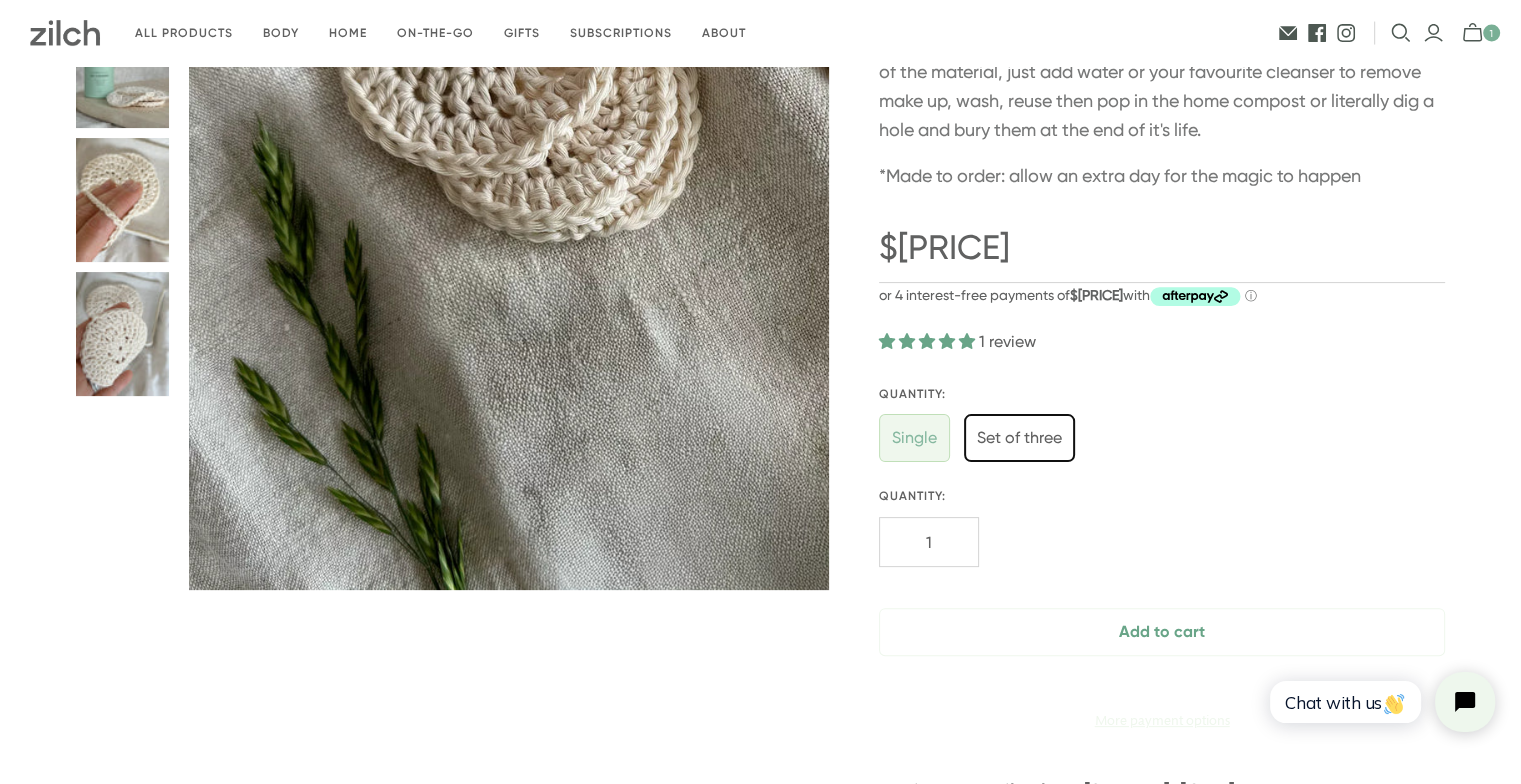 click at bounding box center (1019, 438) 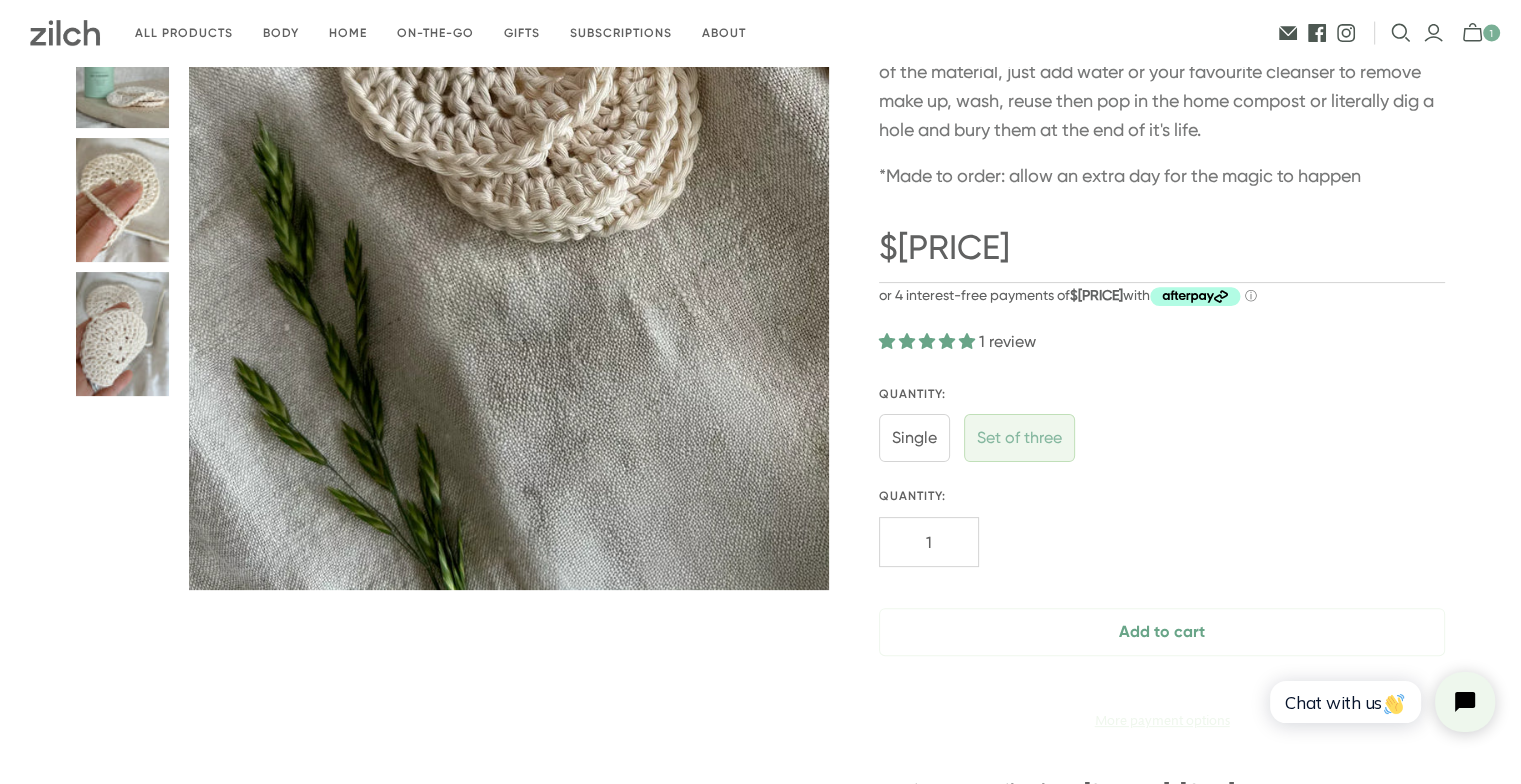 radio on "true" 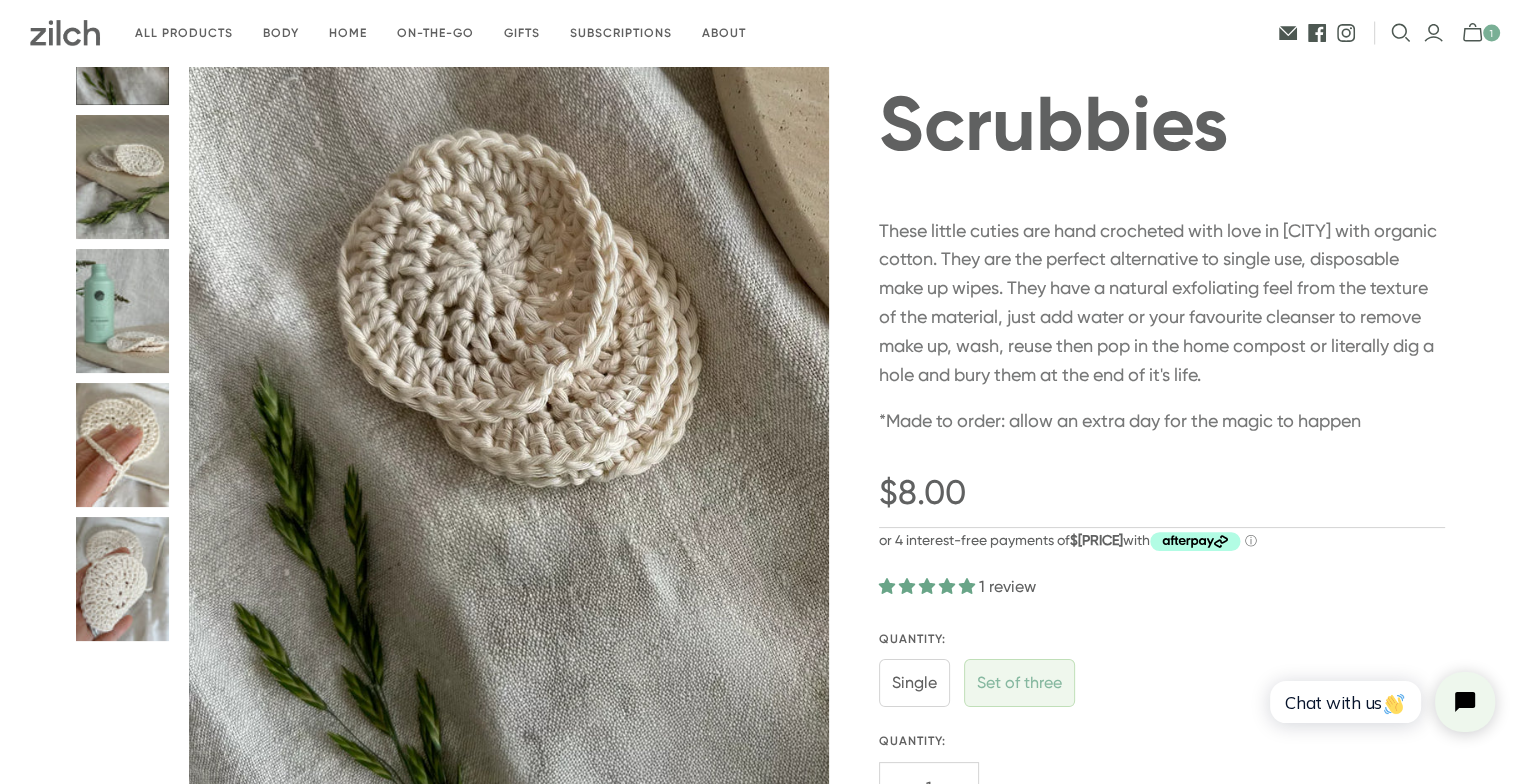 scroll, scrollTop: 100, scrollLeft: 0, axis: vertical 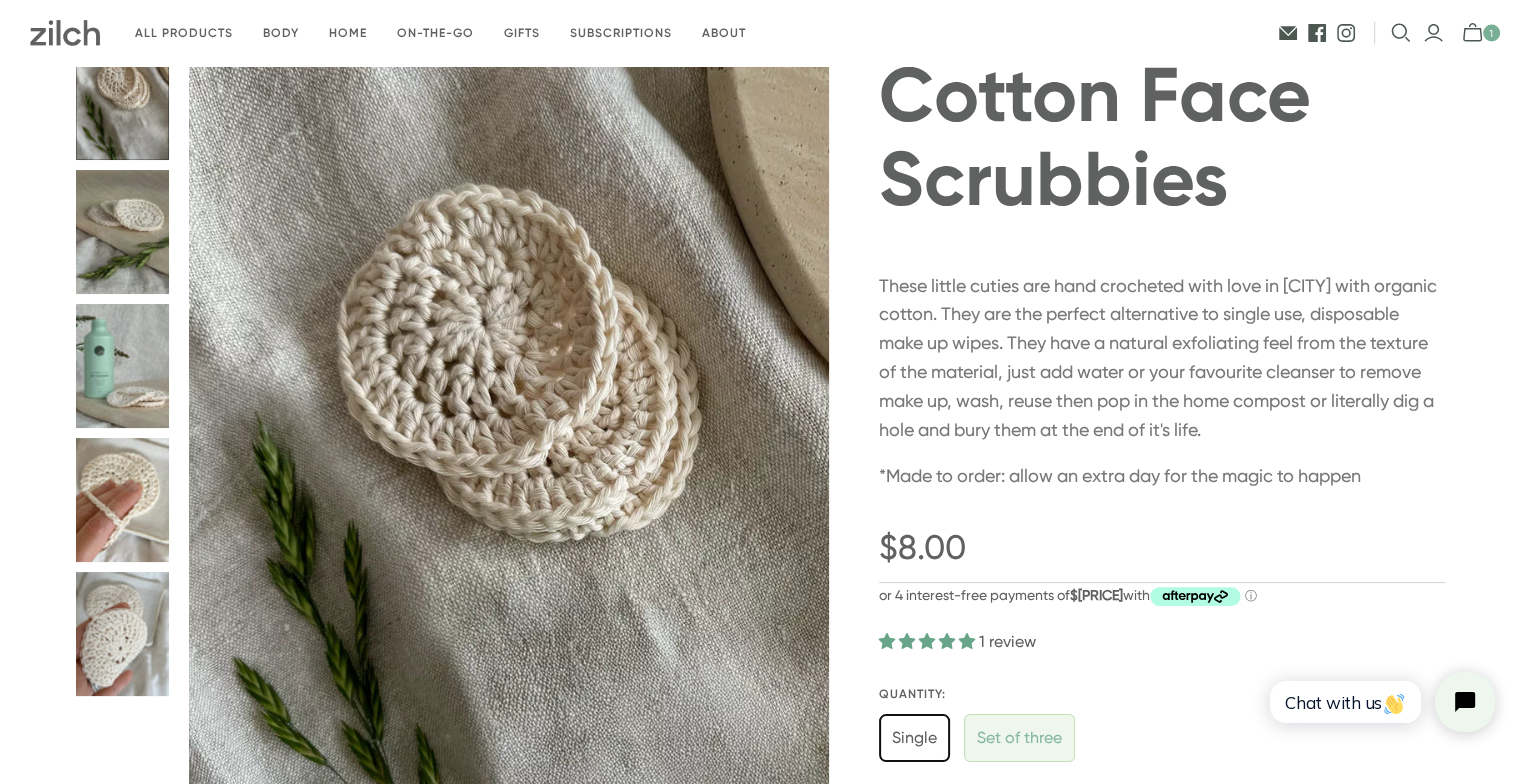 click at bounding box center (914, 738) 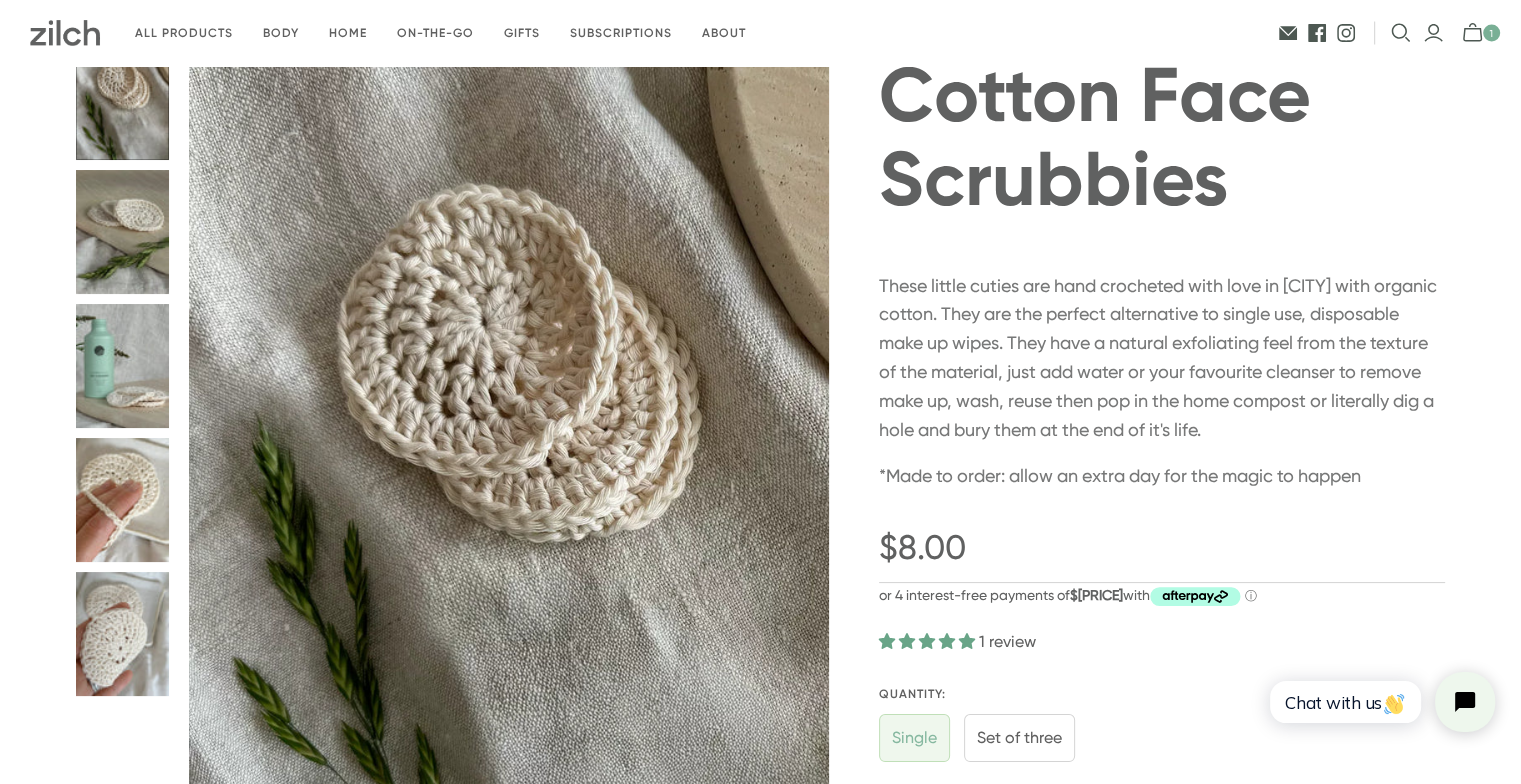 radio on "true" 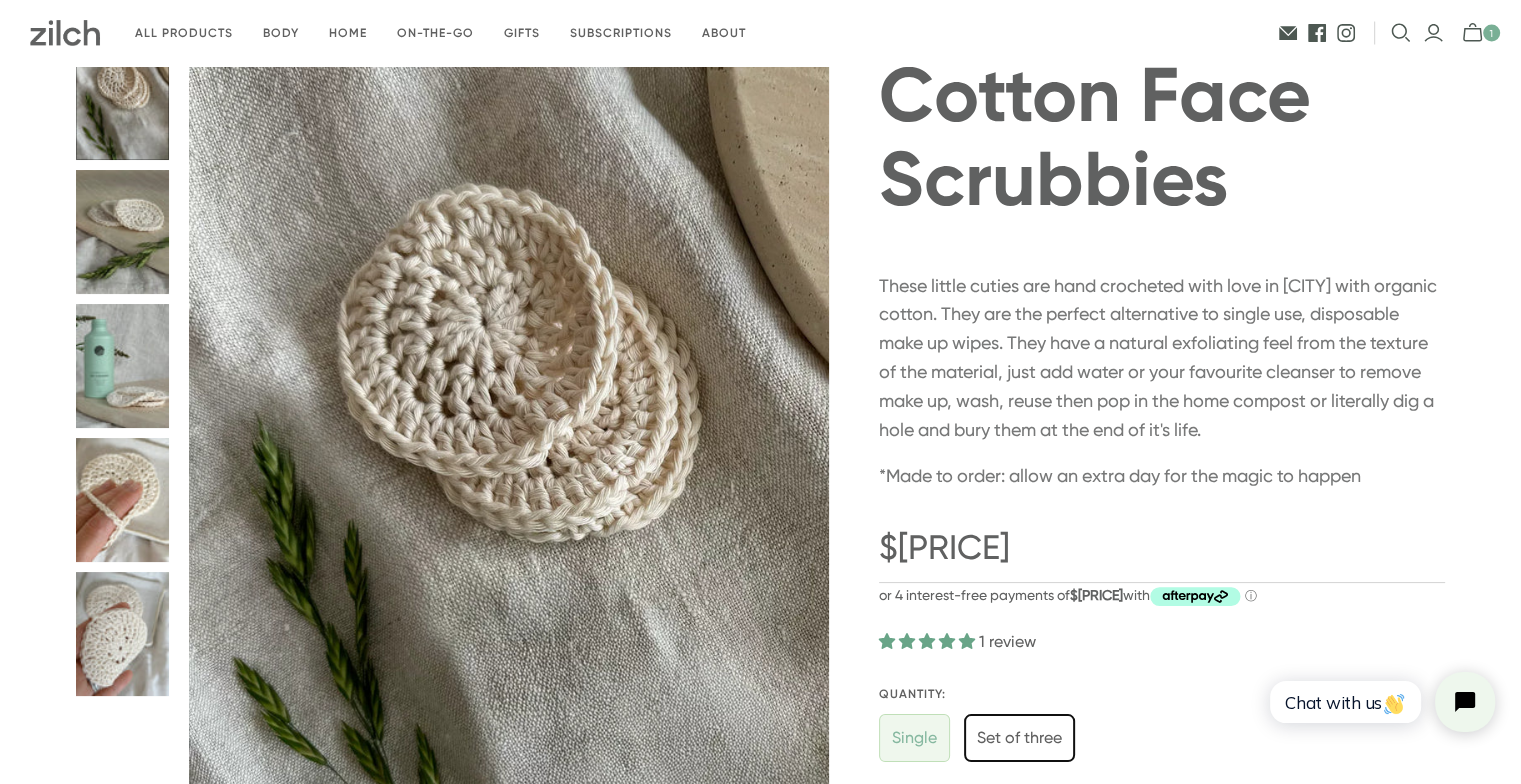 click at bounding box center (1019, 738) 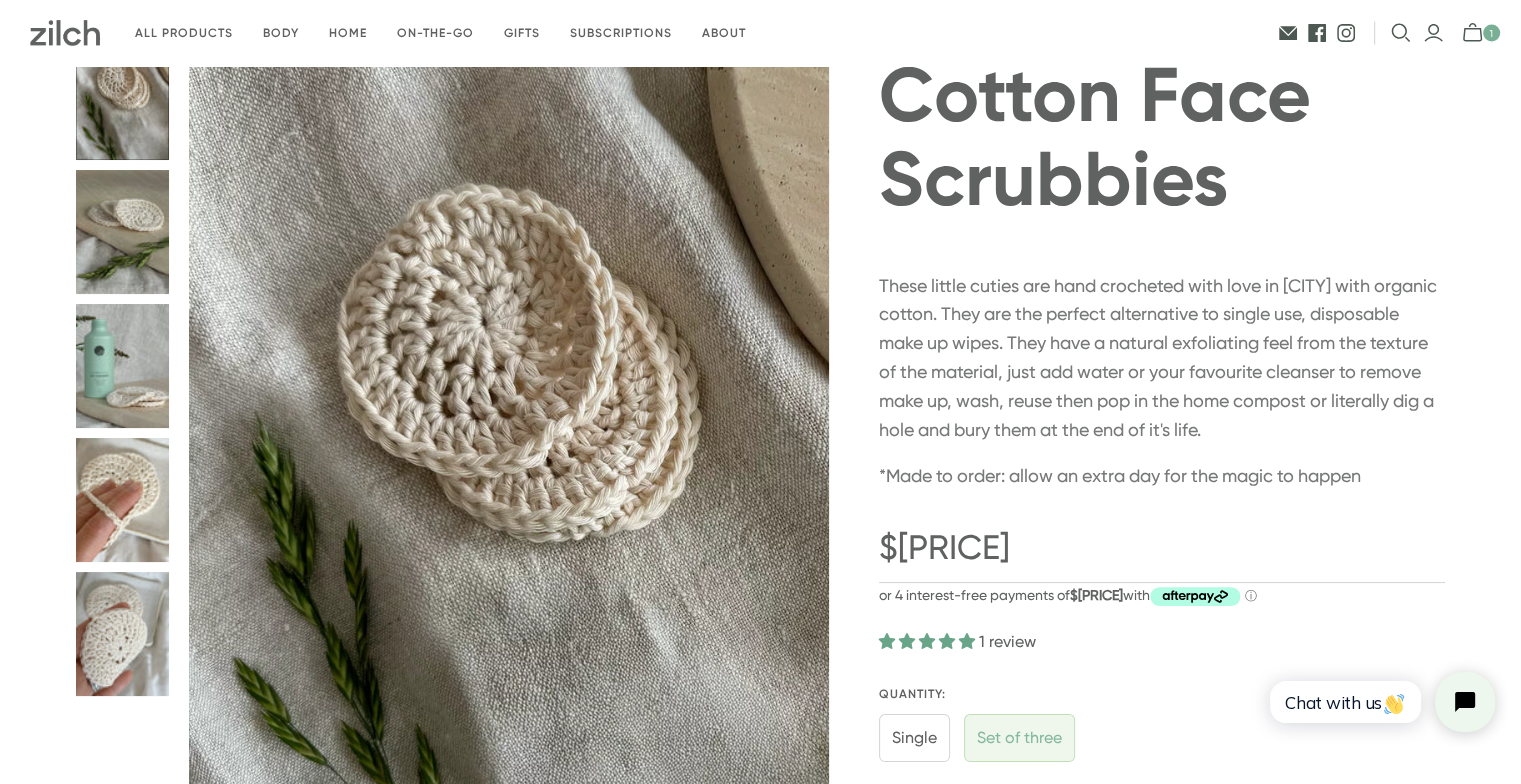 radio on "true" 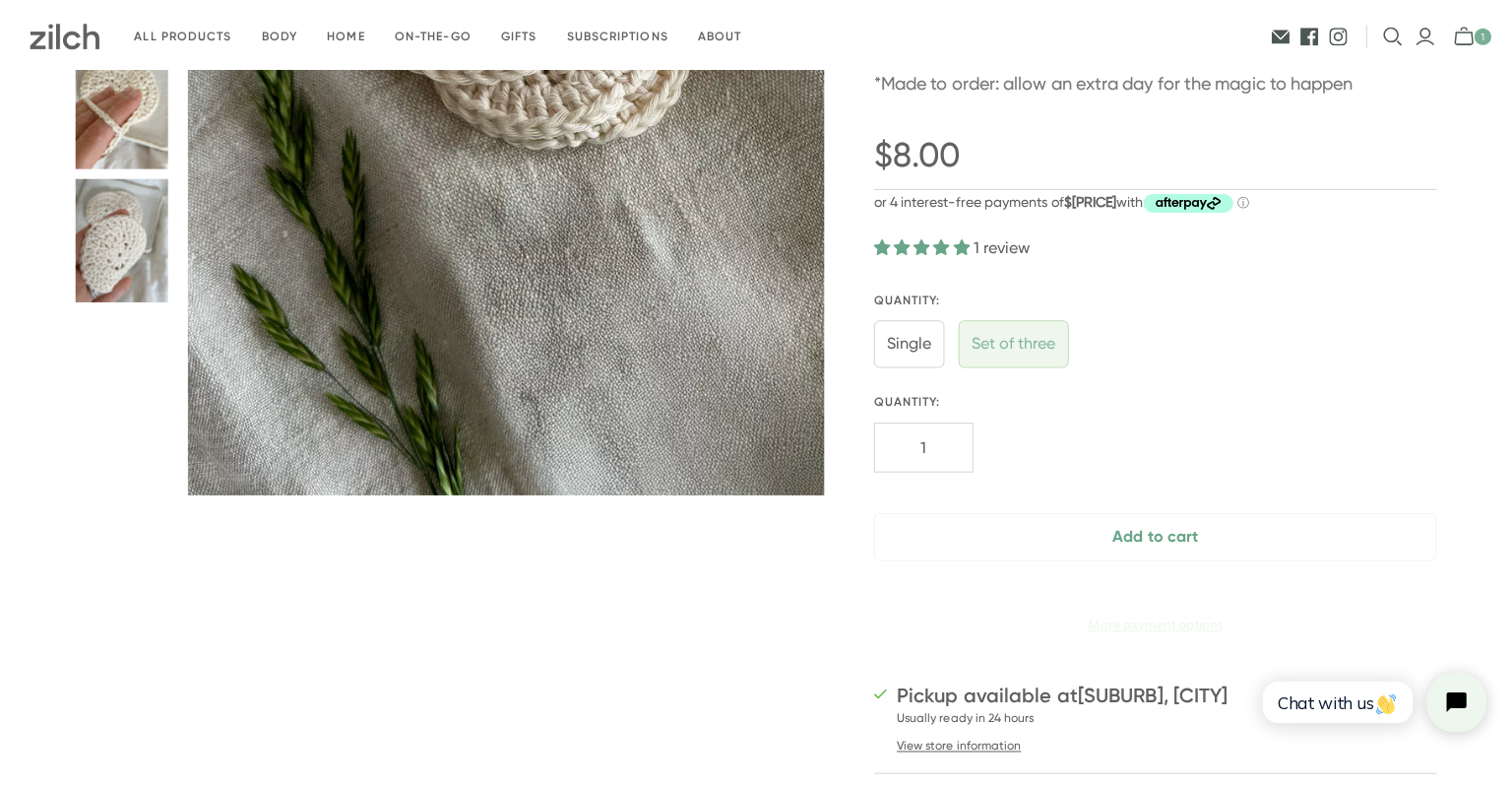 scroll, scrollTop: 492, scrollLeft: 0, axis: vertical 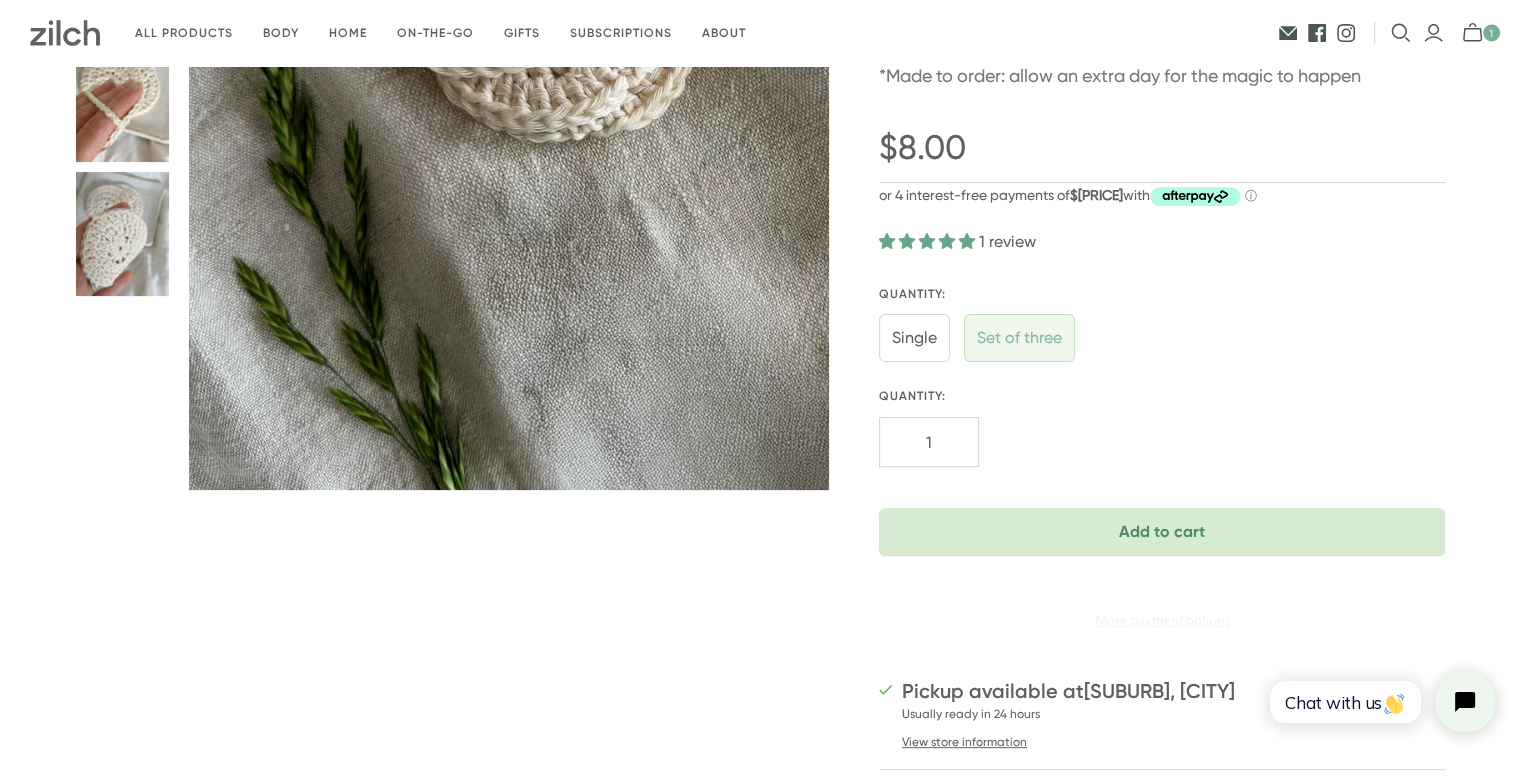 click on "Add to cart" at bounding box center (1162, 532) 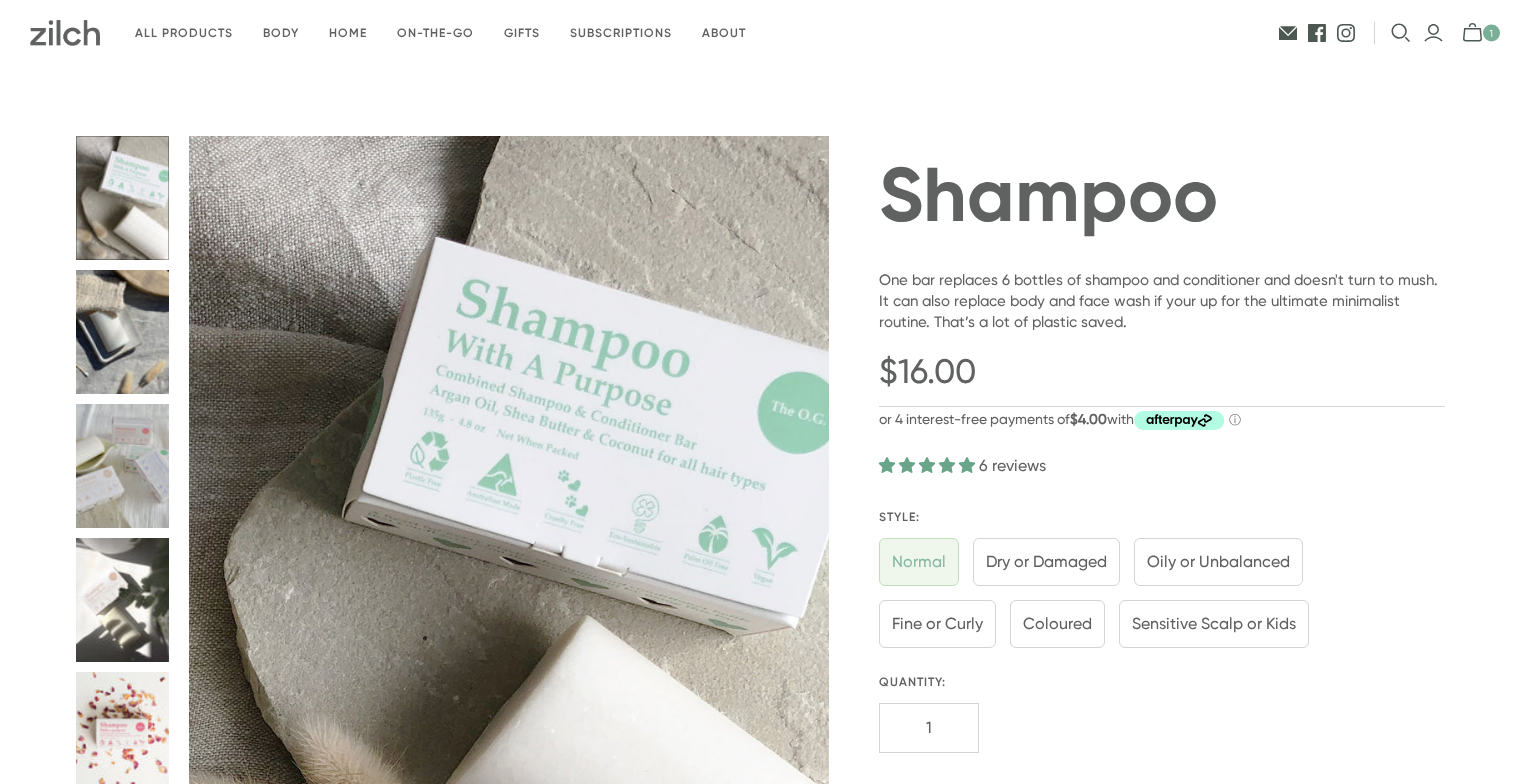 scroll, scrollTop: 0, scrollLeft: 0, axis: both 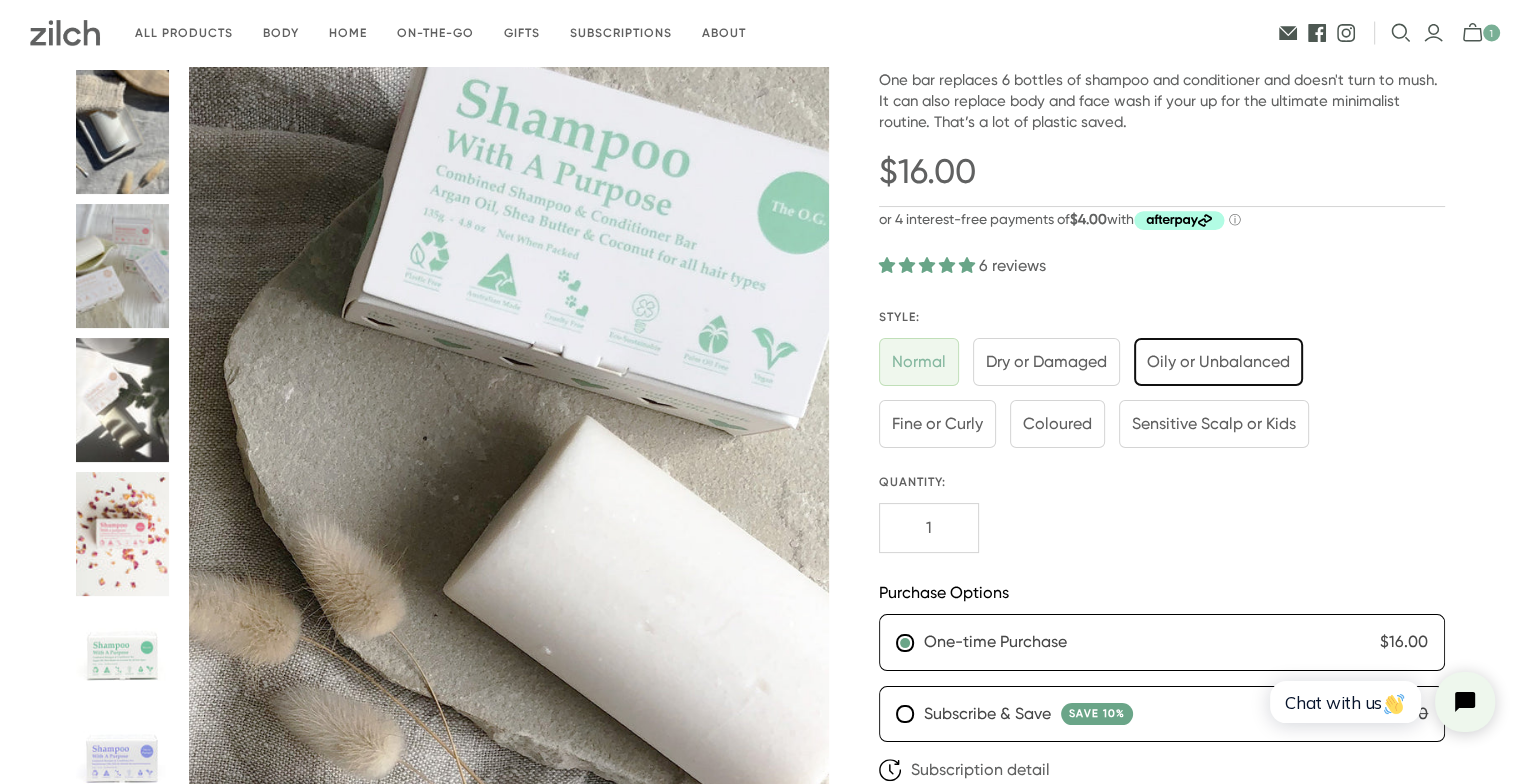 click at bounding box center (1218, 362) 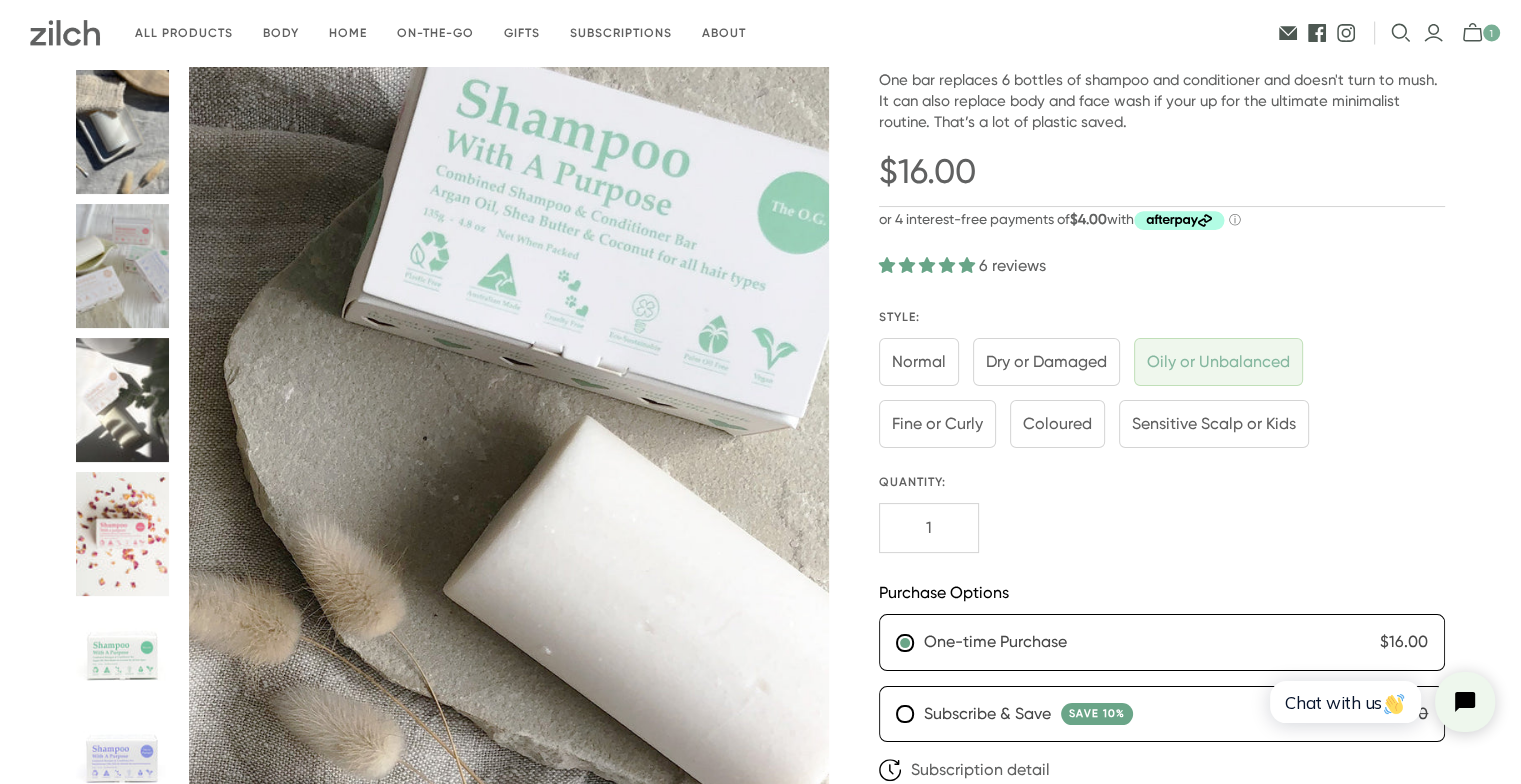 radio on "true" 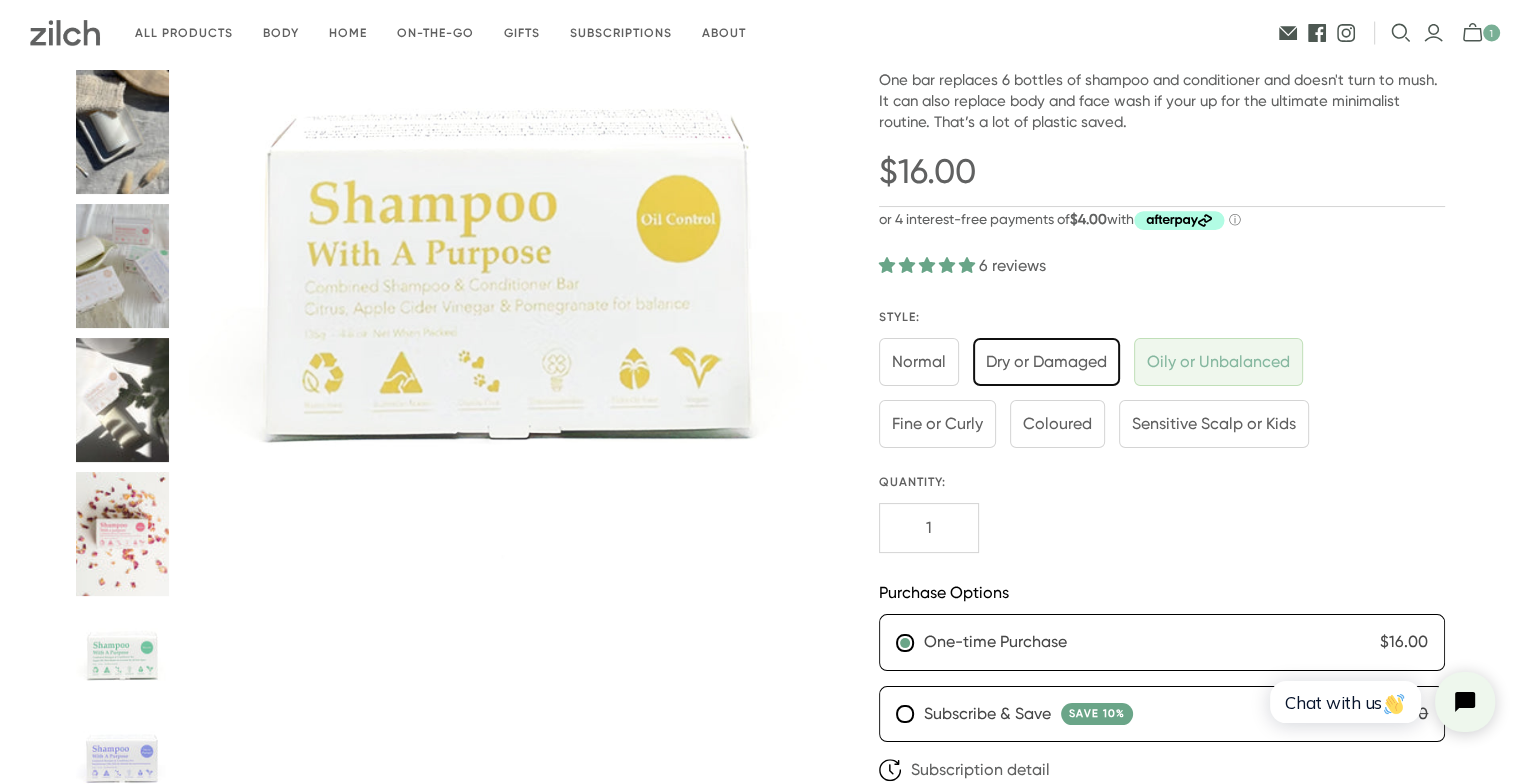 click at bounding box center (1046, 362) 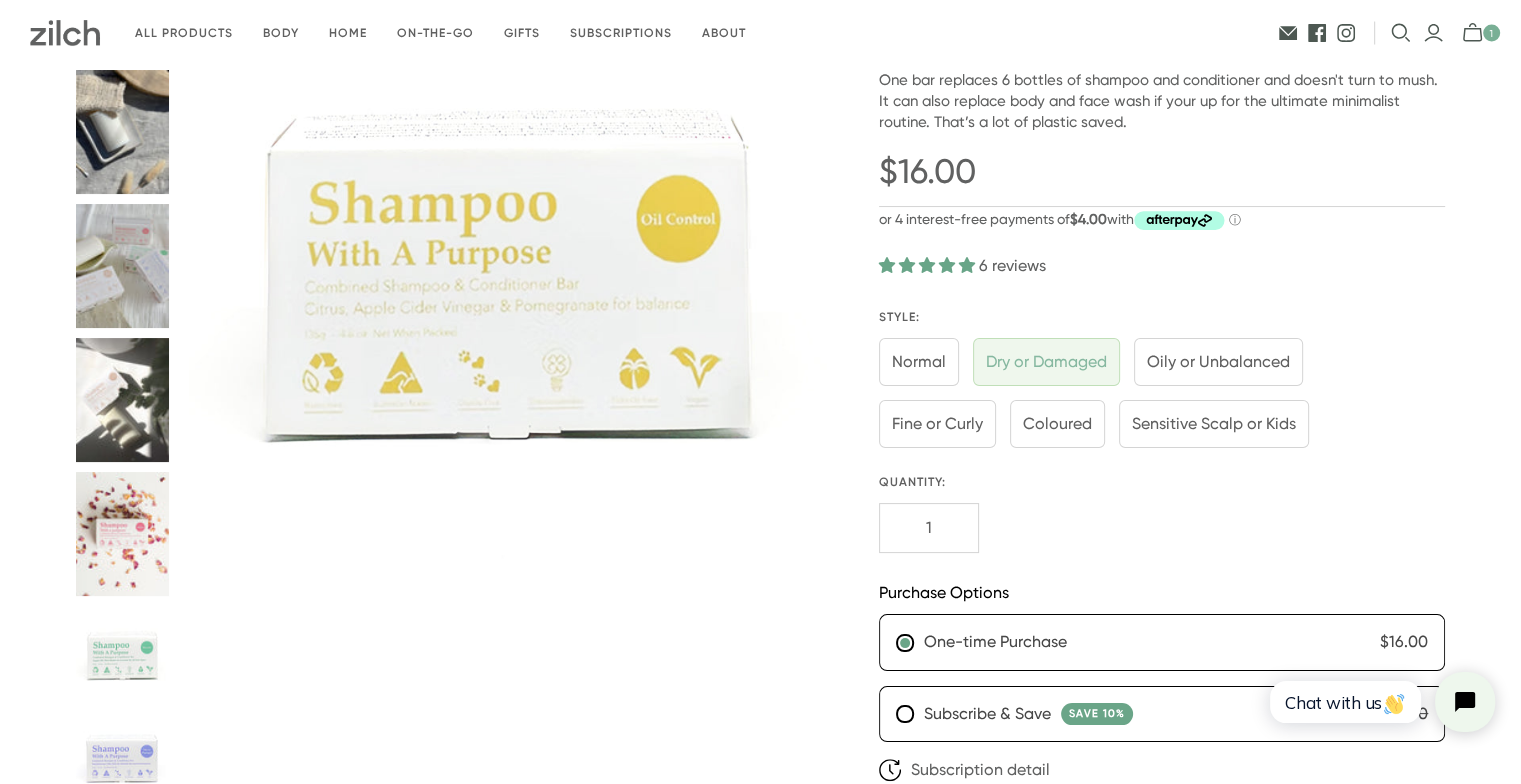 radio on "true" 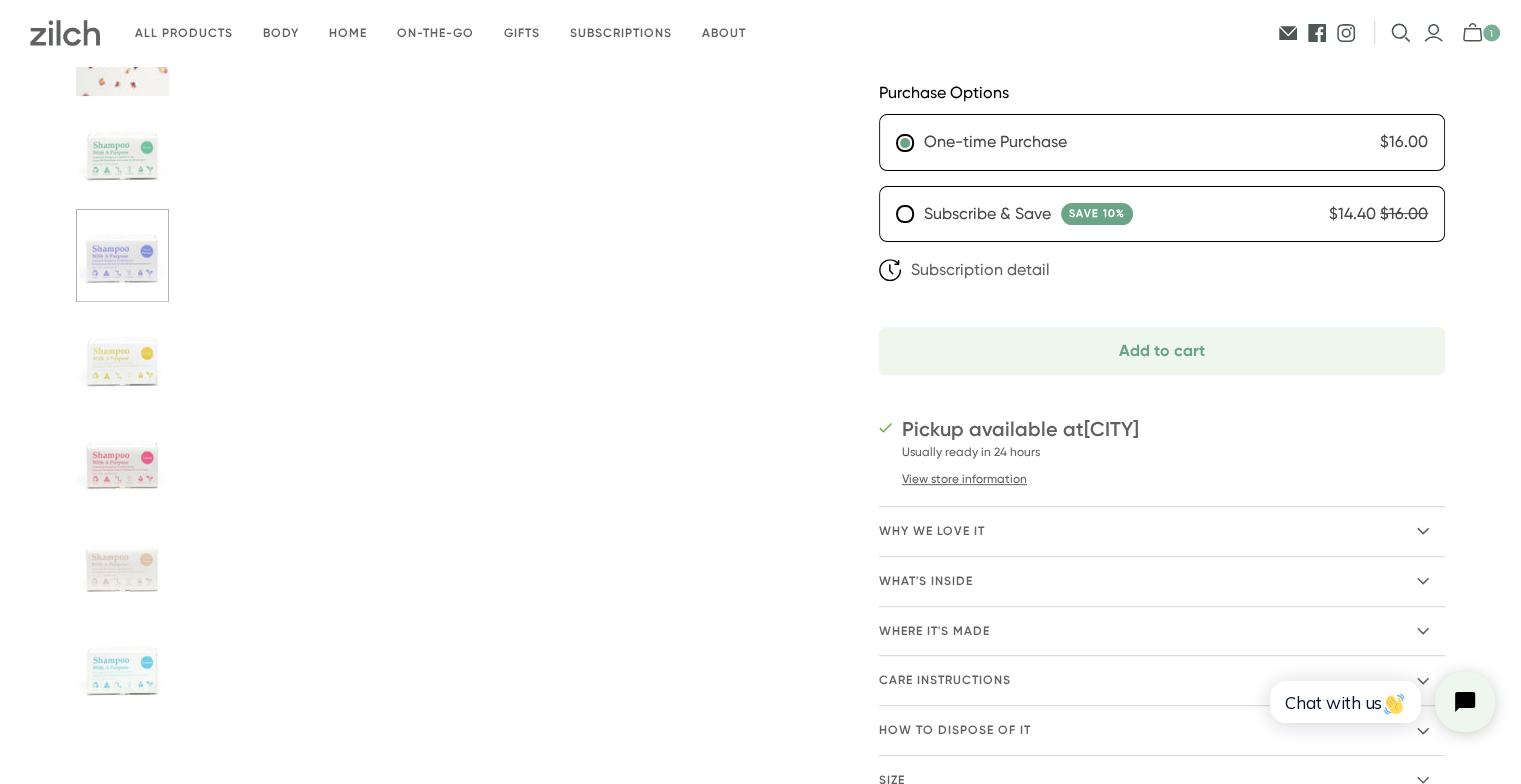 scroll, scrollTop: 800, scrollLeft: 0, axis: vertical 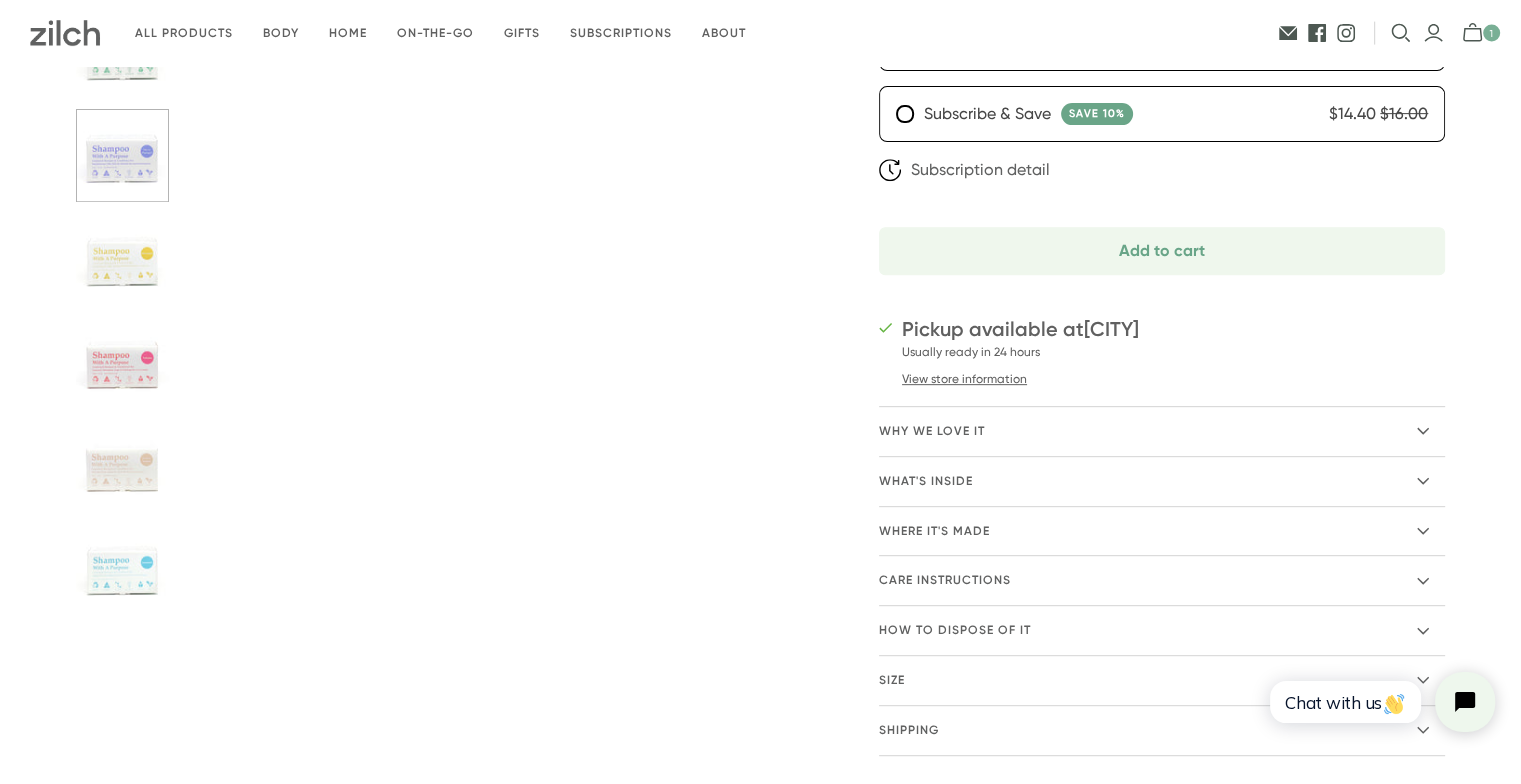 click on "What's inside" at bounding box center [1162, 481] 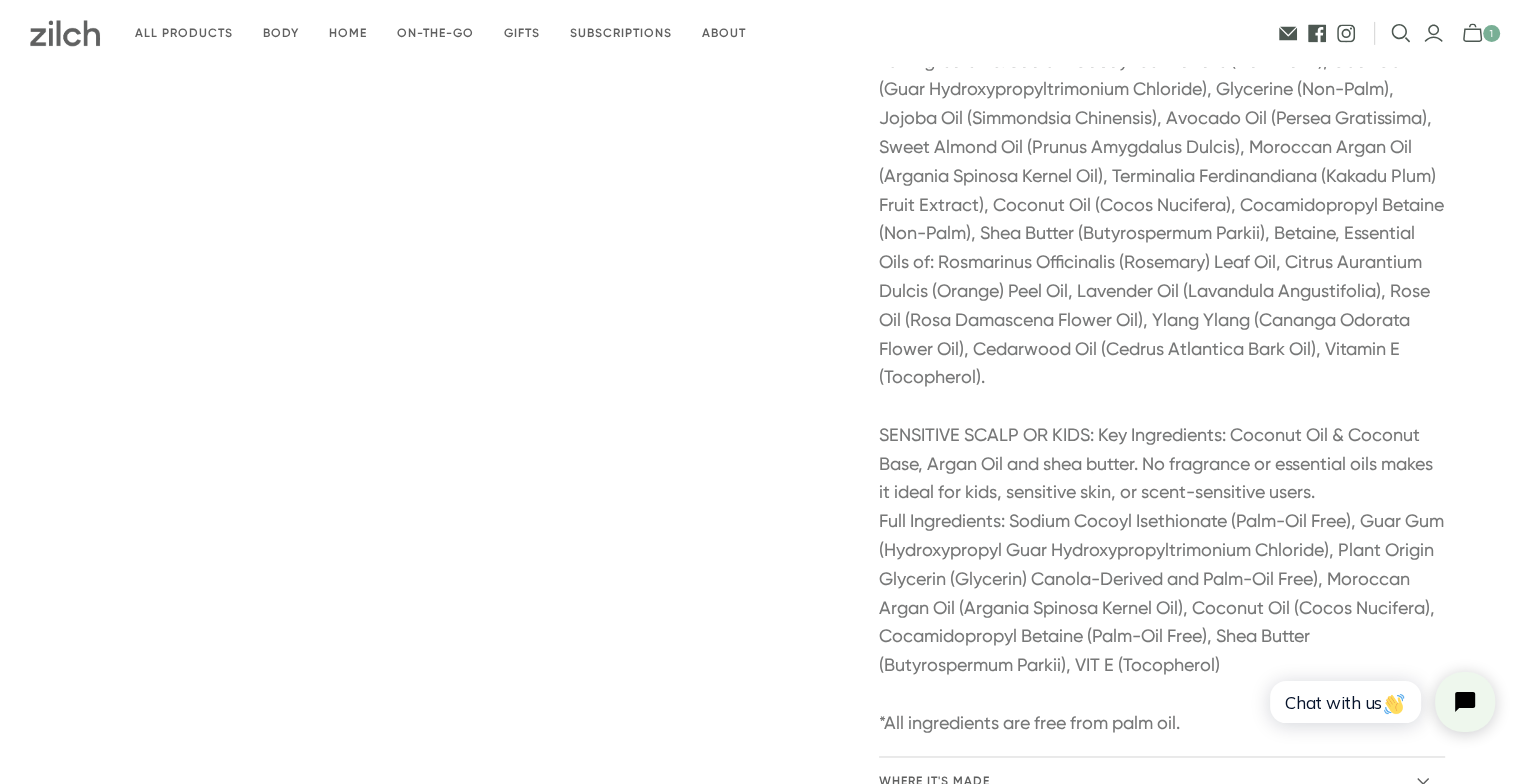 scroll, scrollTop: 3400, scrollLeft: 0, axis: vertical 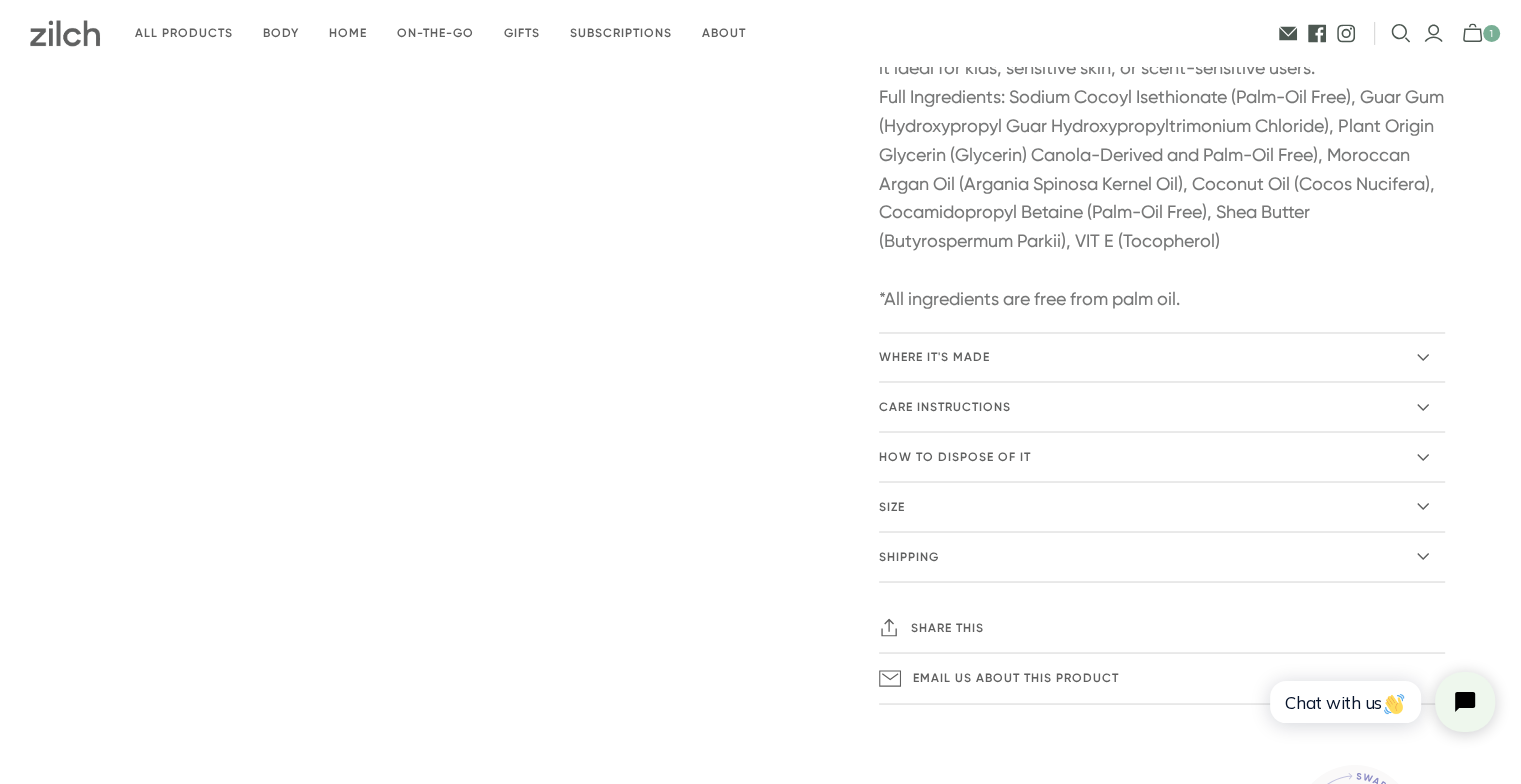 click on "care instructions" at bounding box center (945, 406) 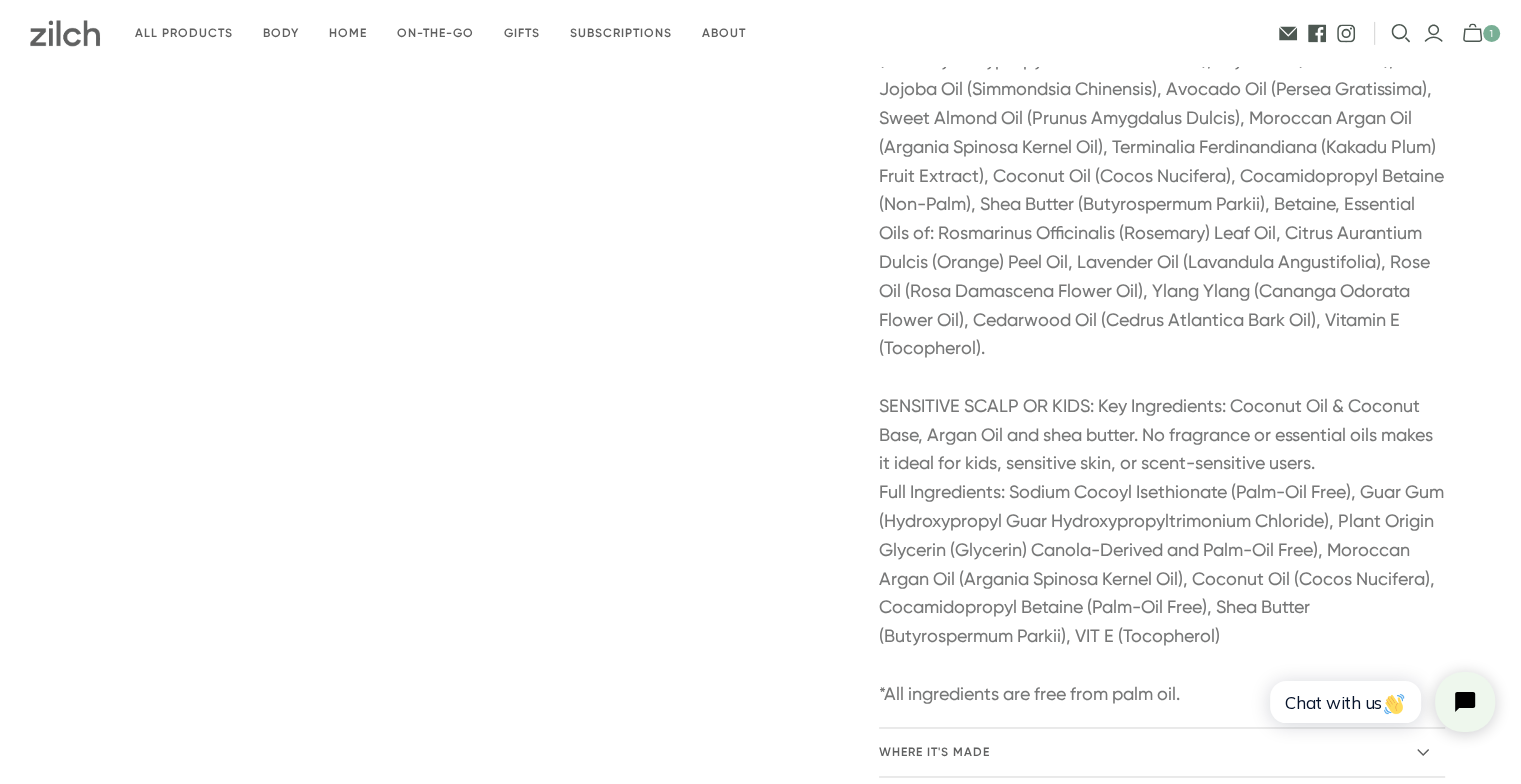 scroll, scrollTop: 3000, scrollLeft: 0, axis: vertical 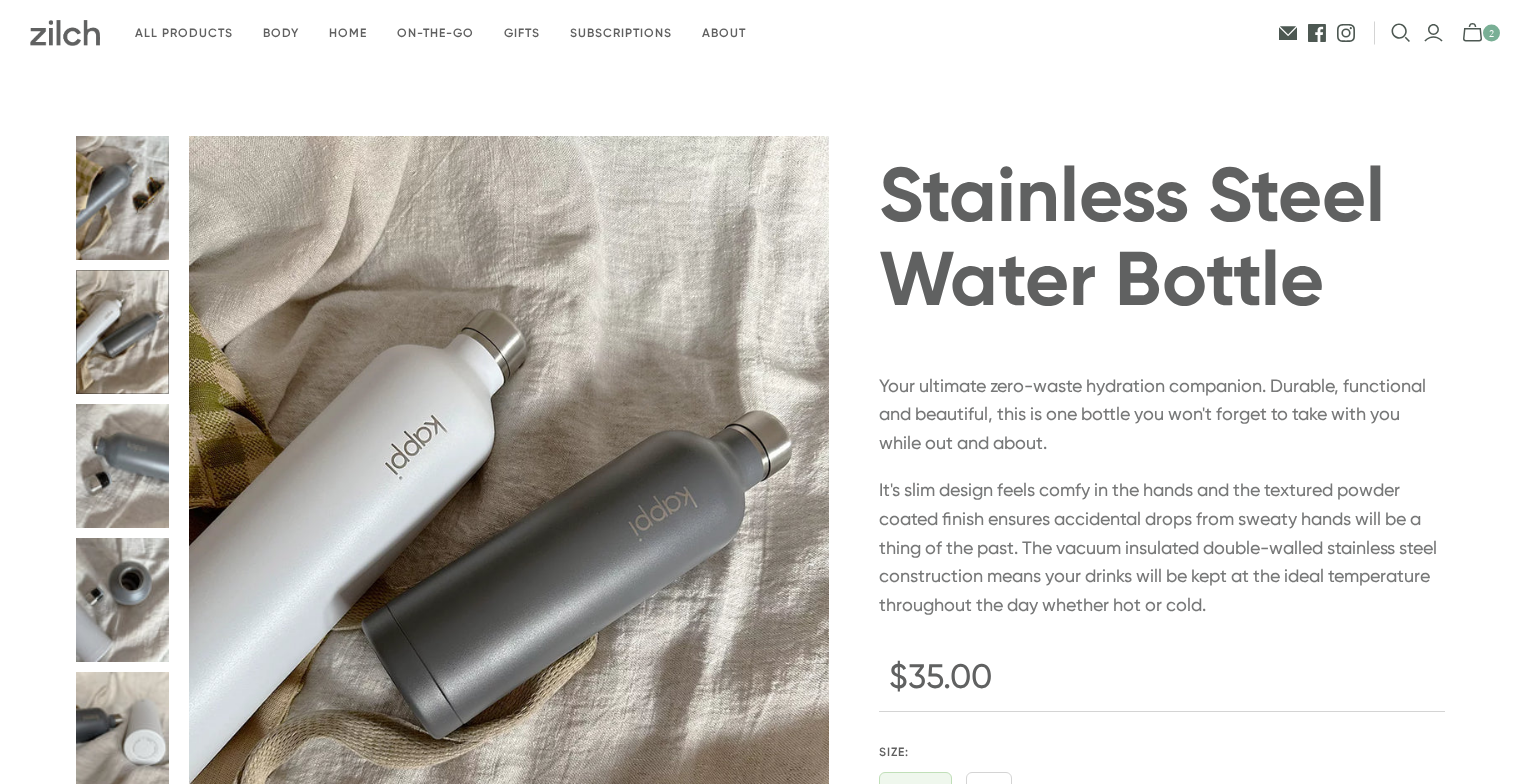 radio on "true" 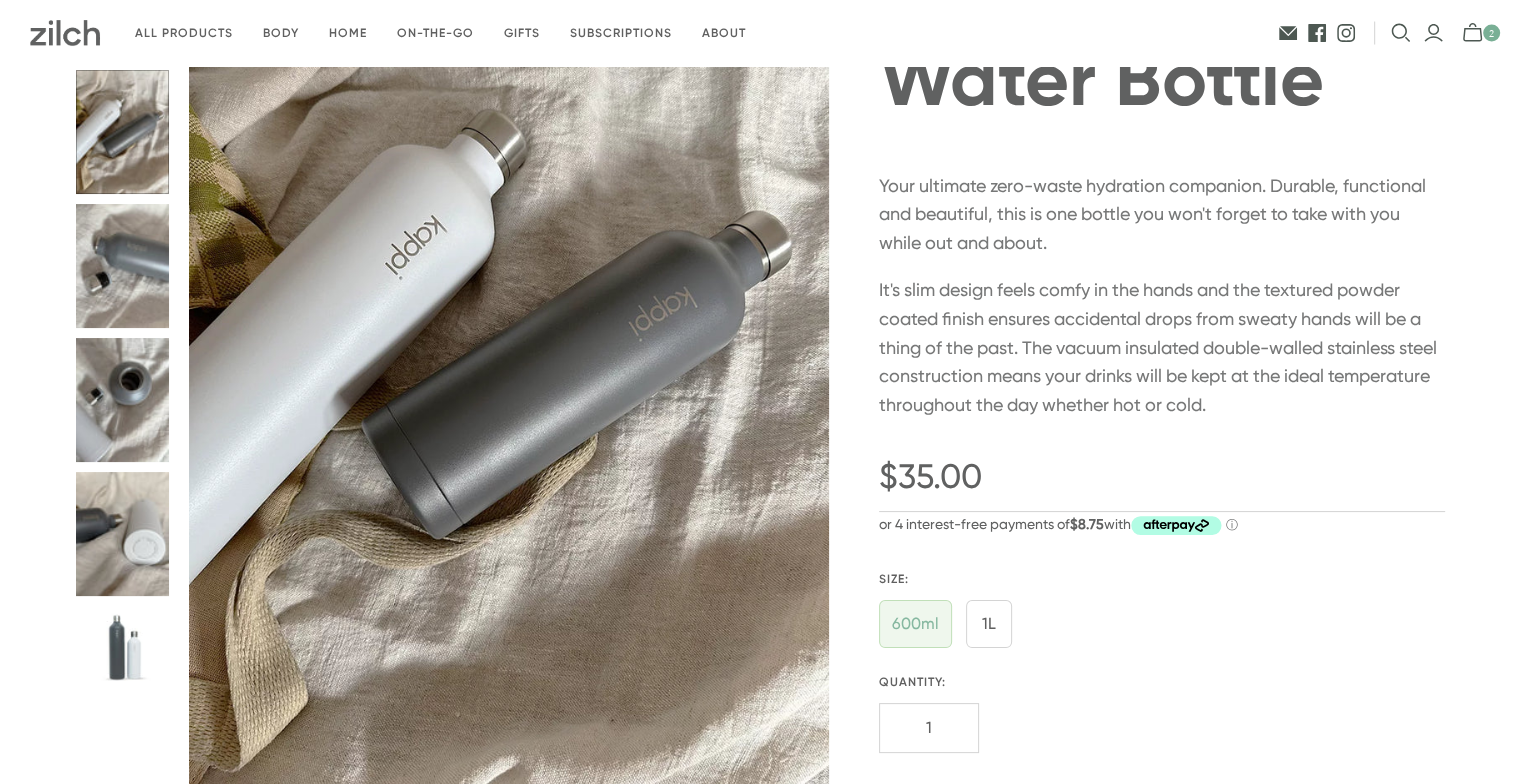 scroll, scrollTop: 100, scrollLeft: 0, axis: vertical 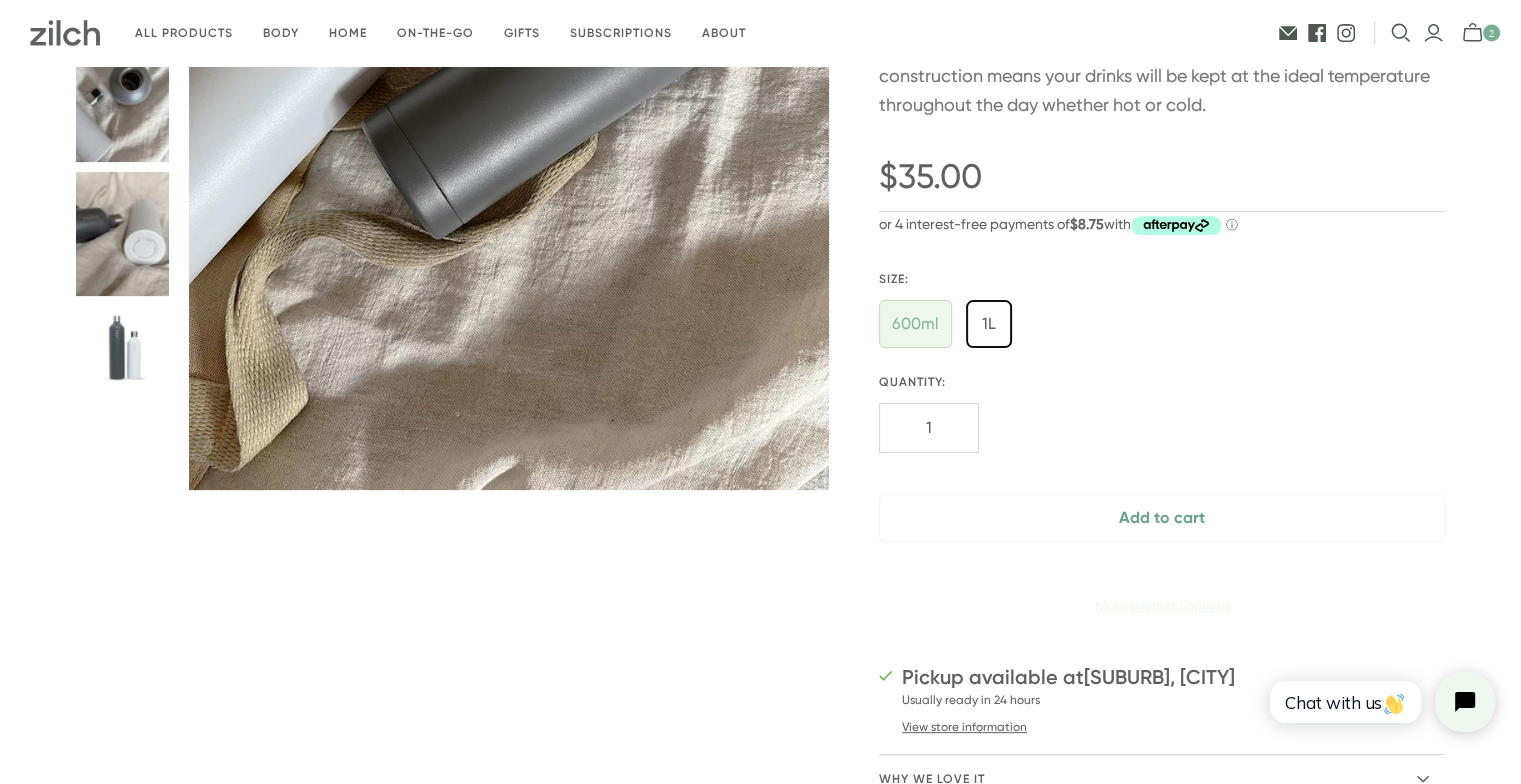click at bounding box center (989, 324) 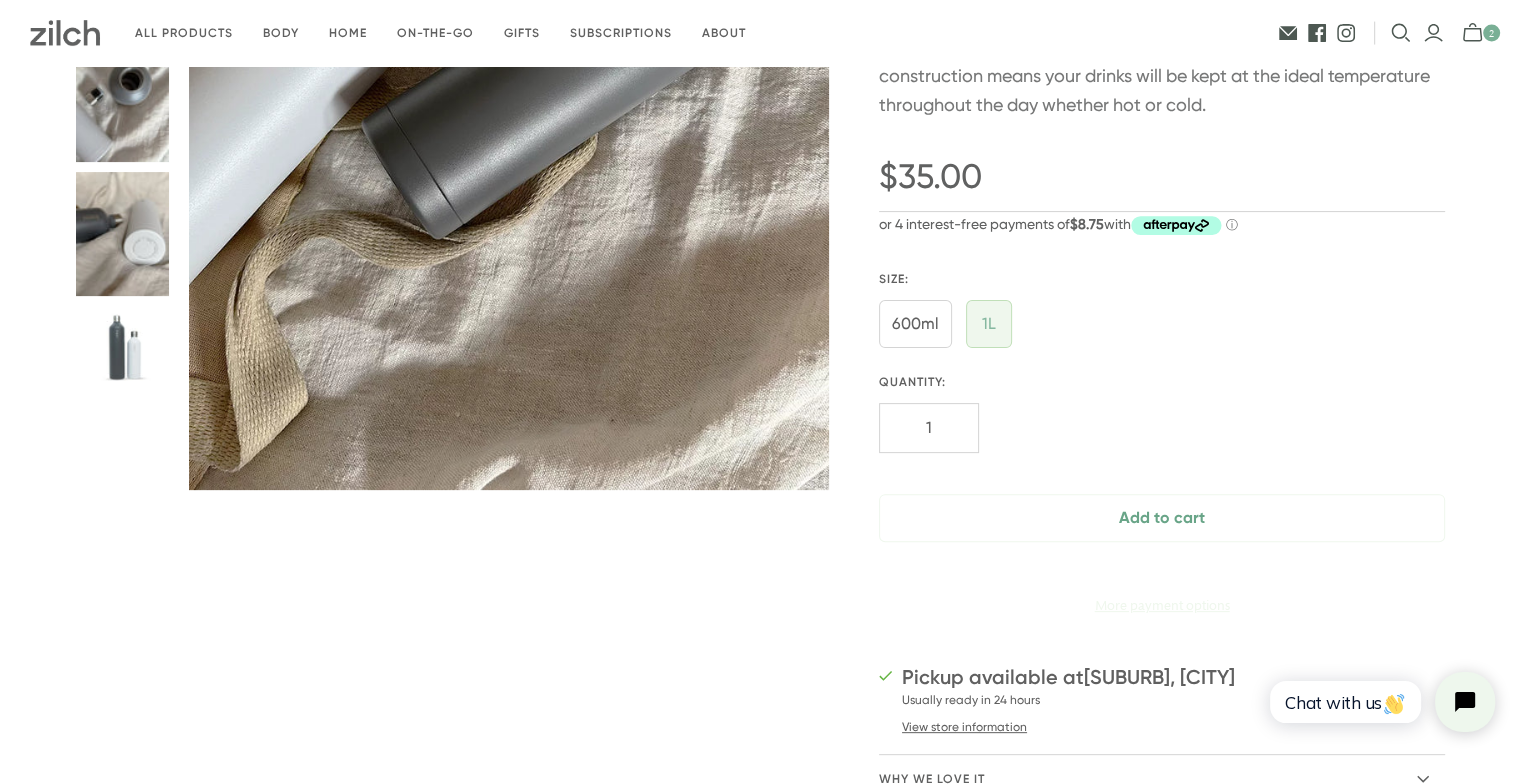 radio on "true" 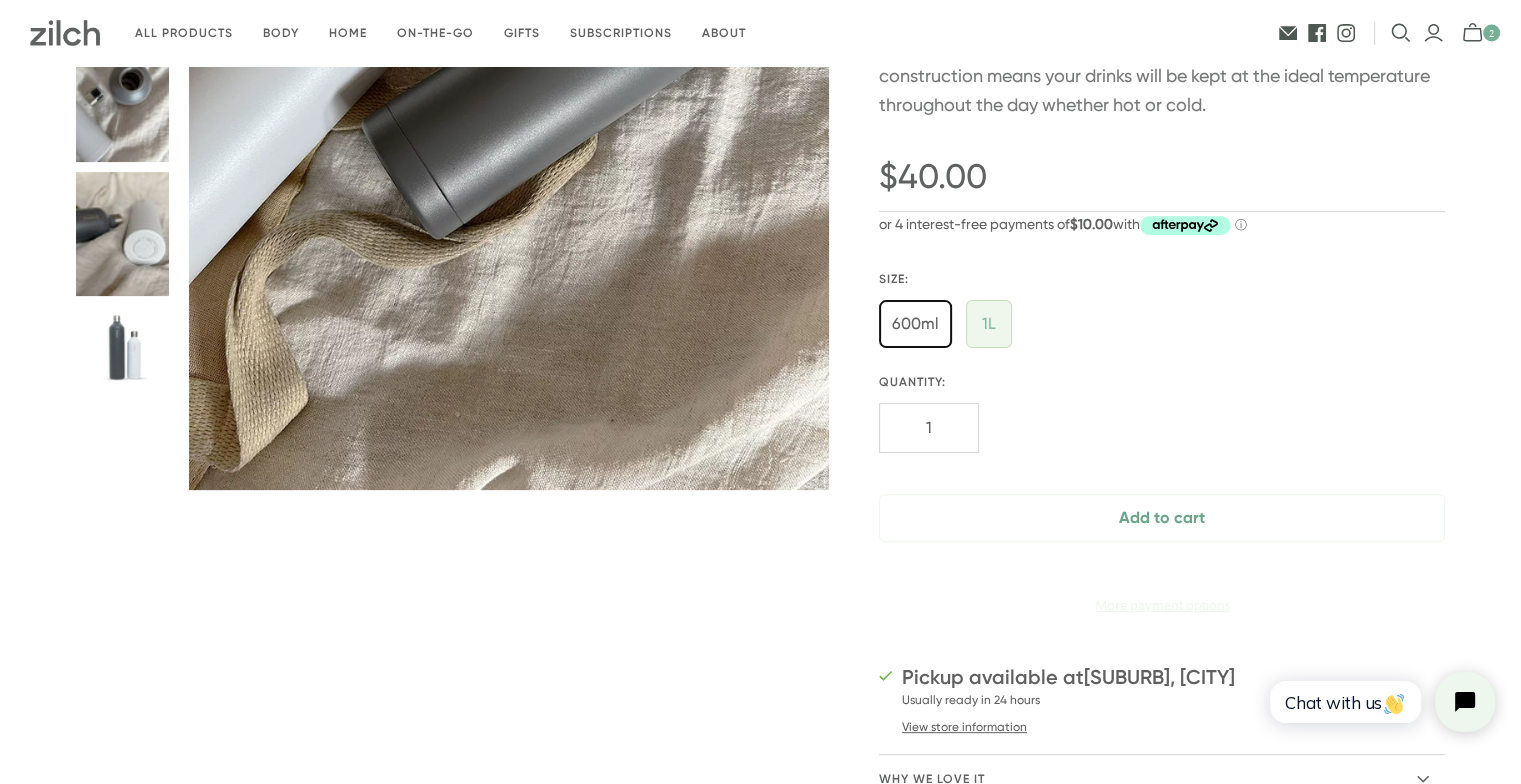 click at bounding box center (915, 324) 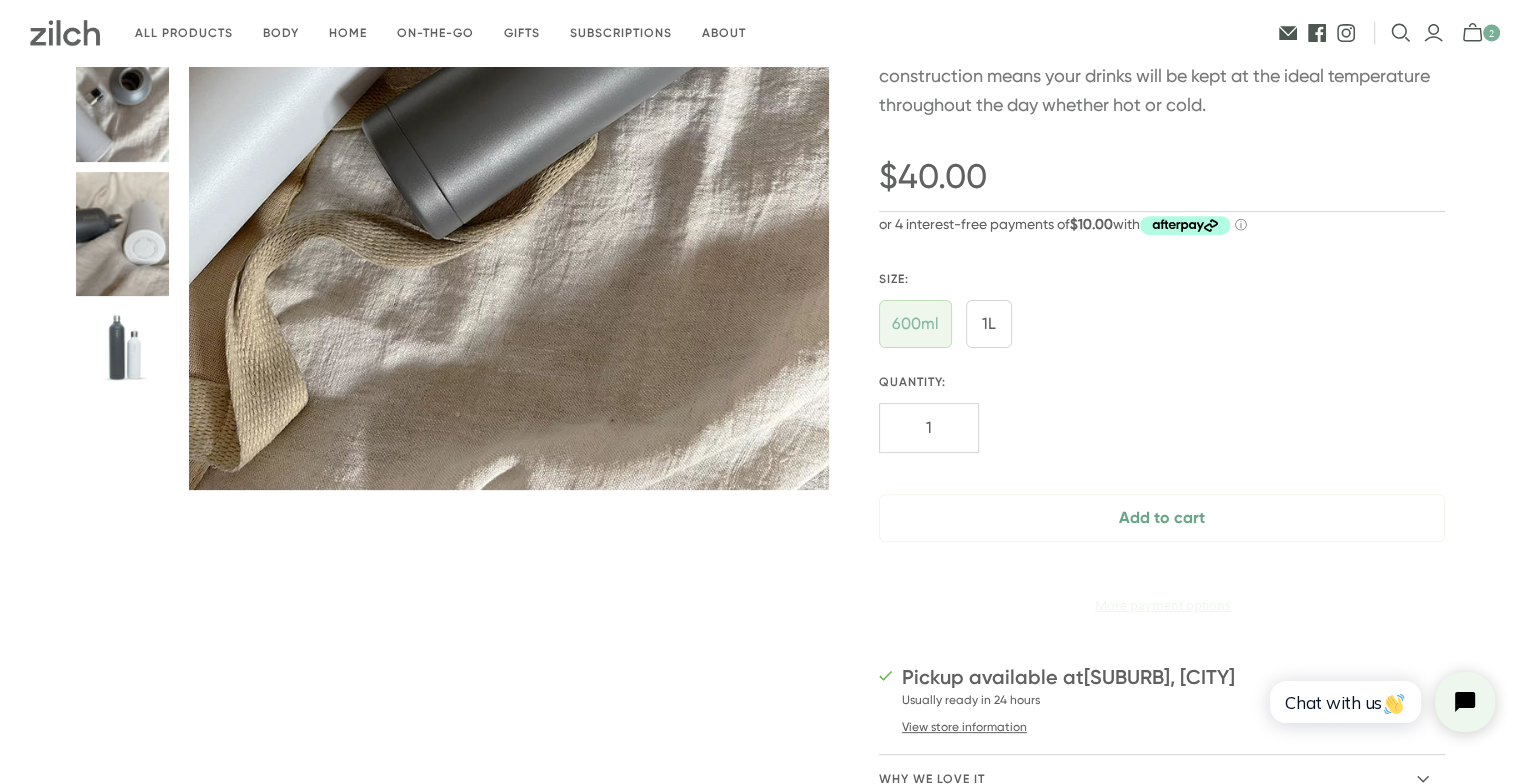 radio on "true" 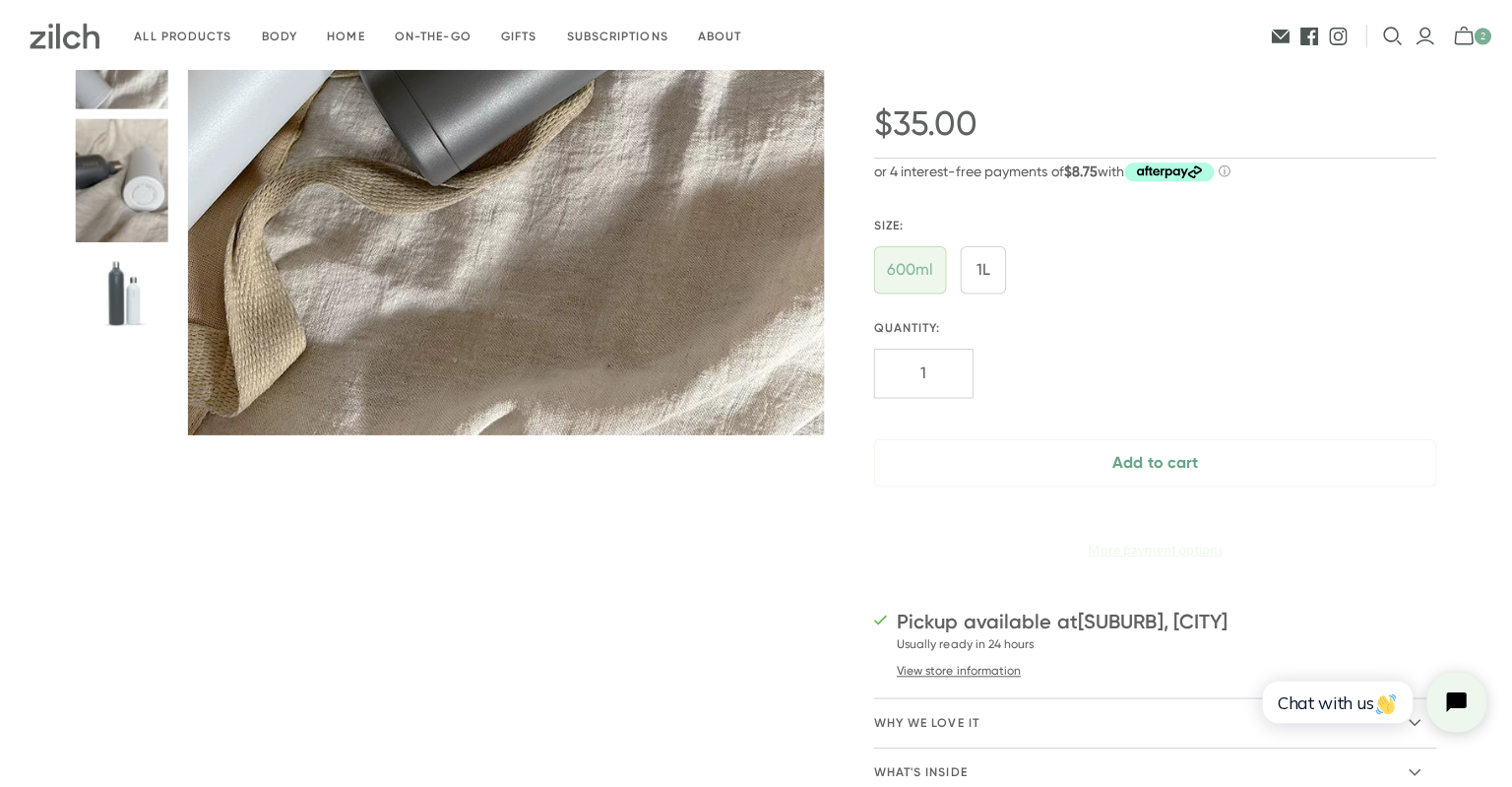 scroll, scrollTop: 591, scrollLeft: 0, axis: vertical 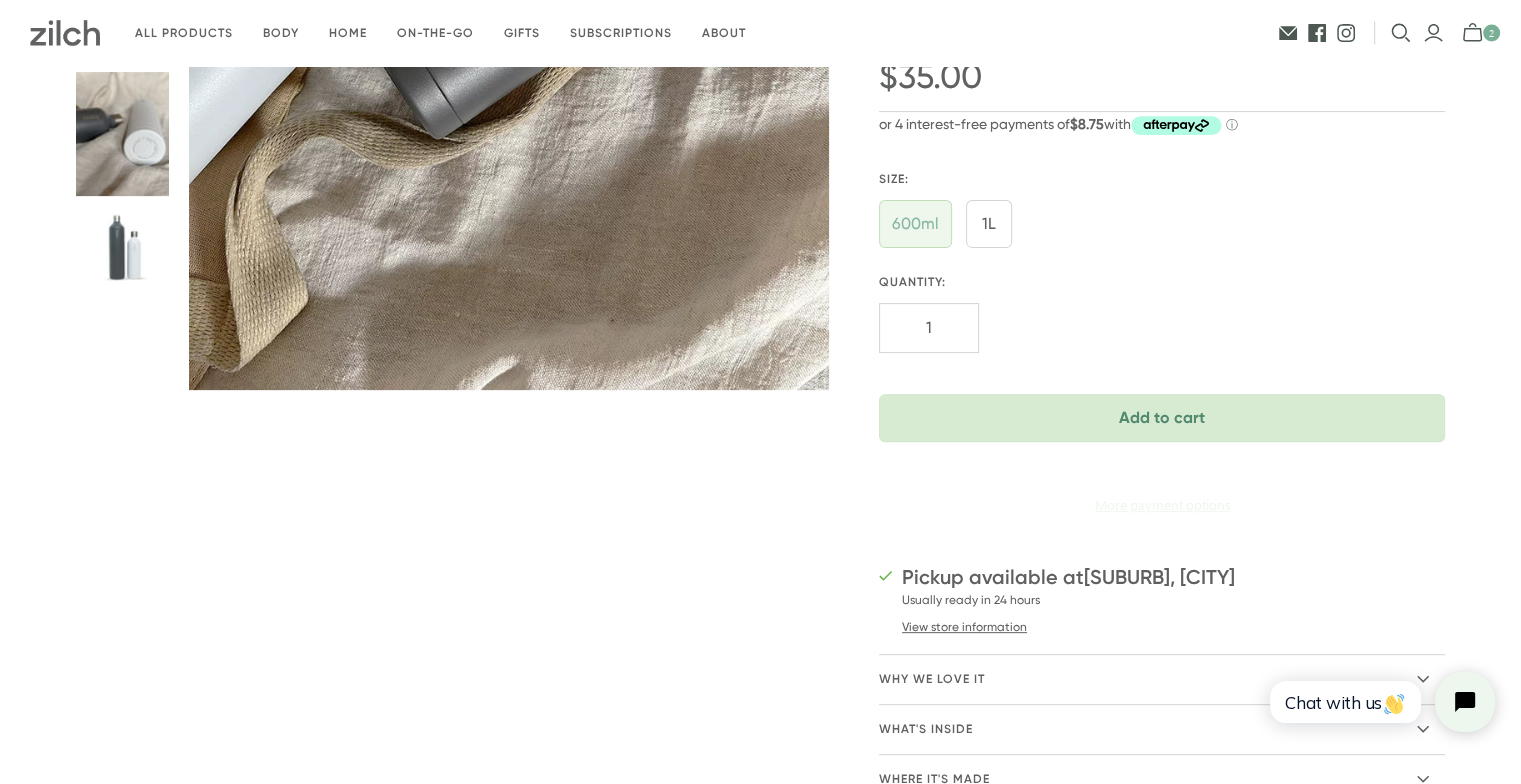 click on "Add to cart" at bounding box center [1162, 418] 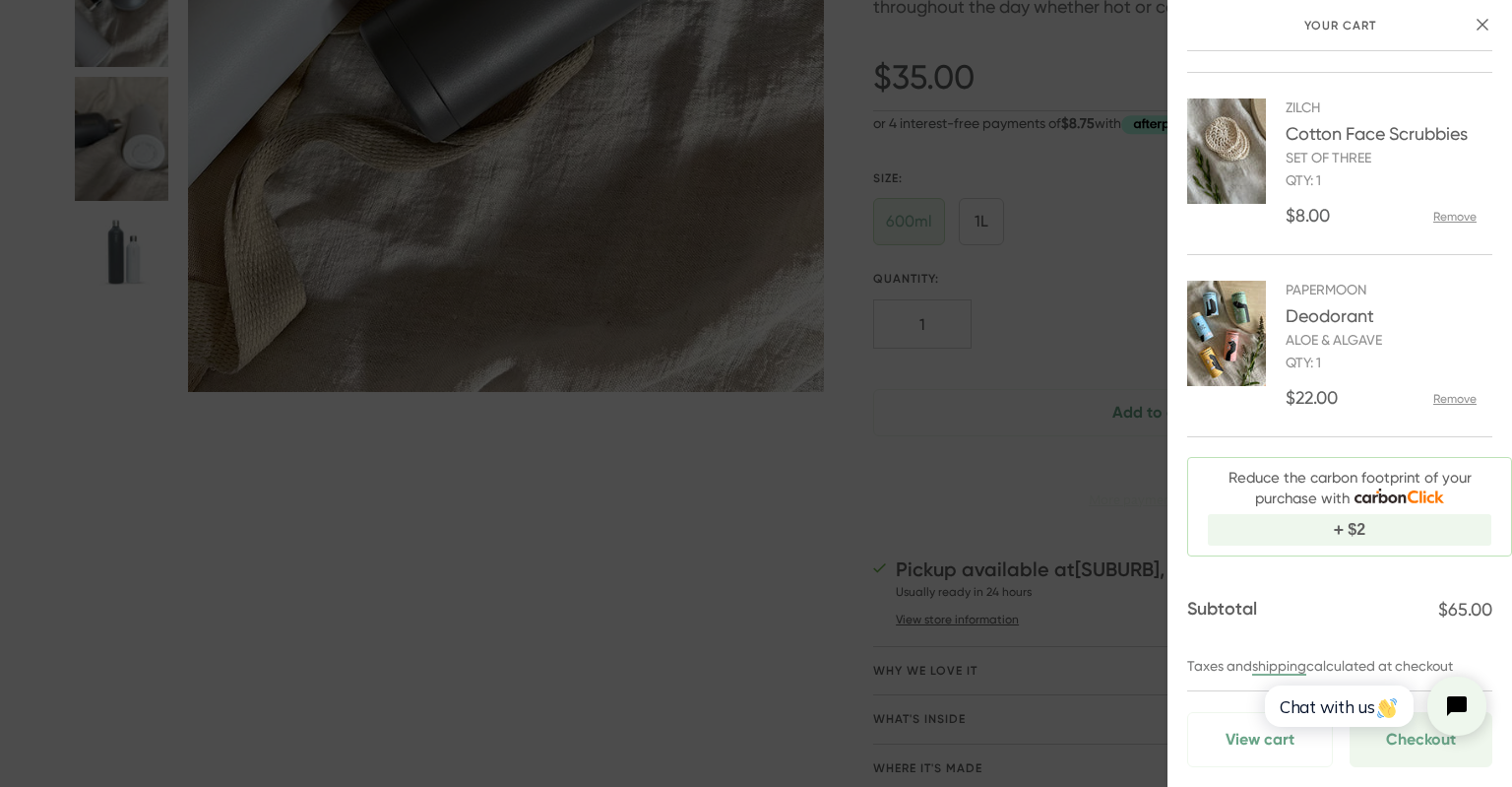 scroll, scrollTop: 0, scrollLeft: 0, axis: both 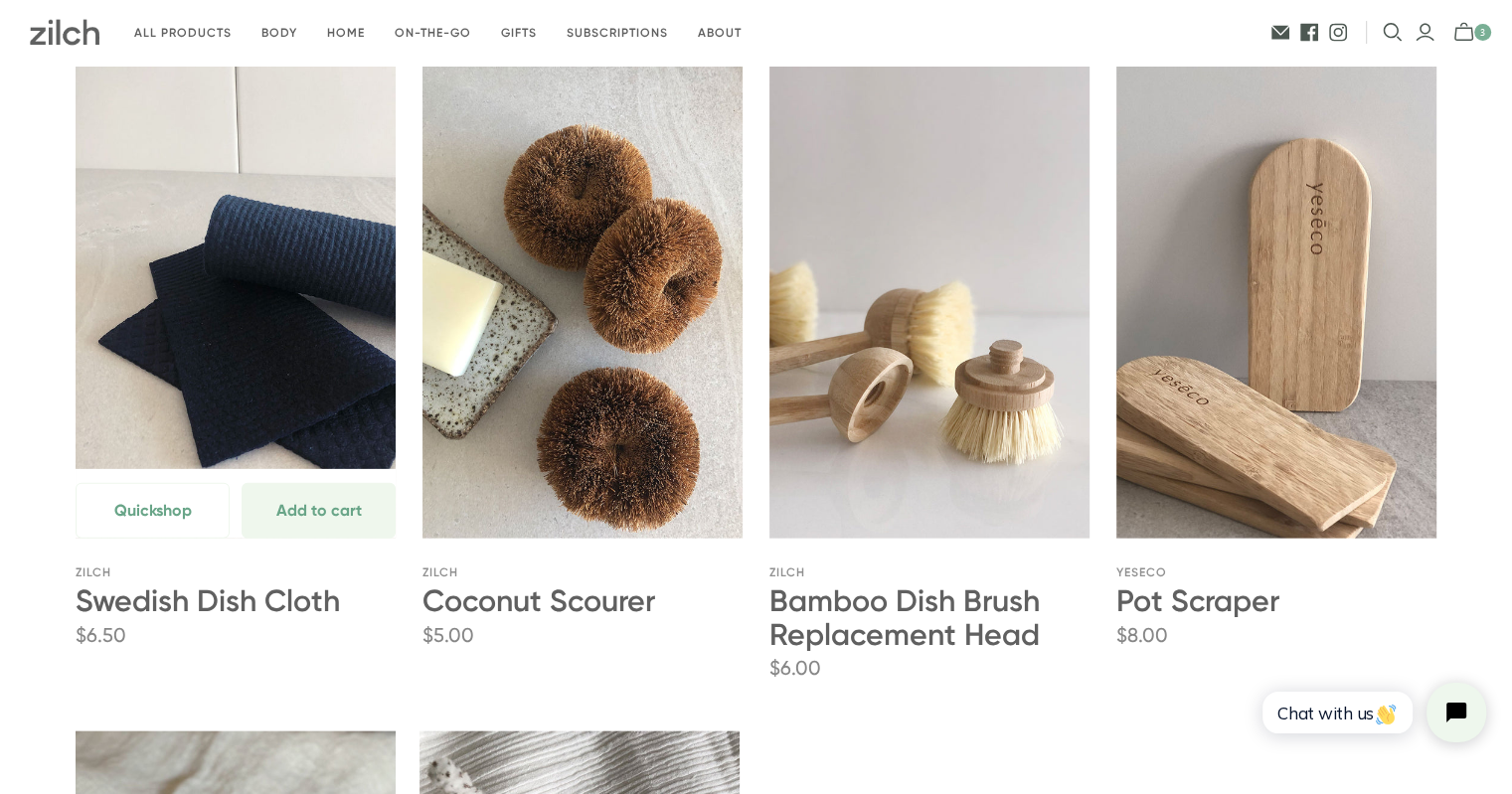 click on "Swedish Dish Cloth" at bounding box center (208, 600) 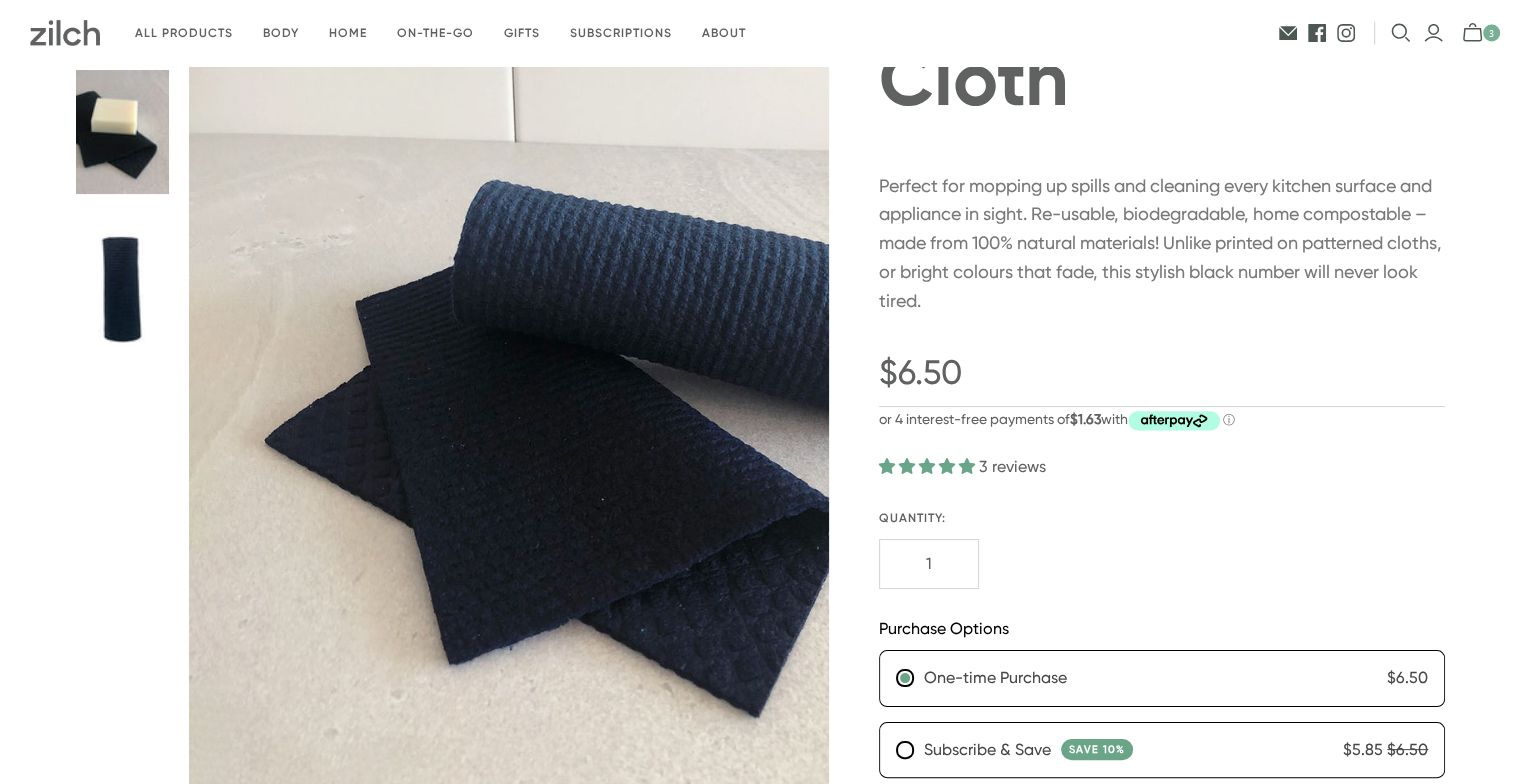 scroll, scrollTop: 400, scrollLeft: 0, axis: vertical 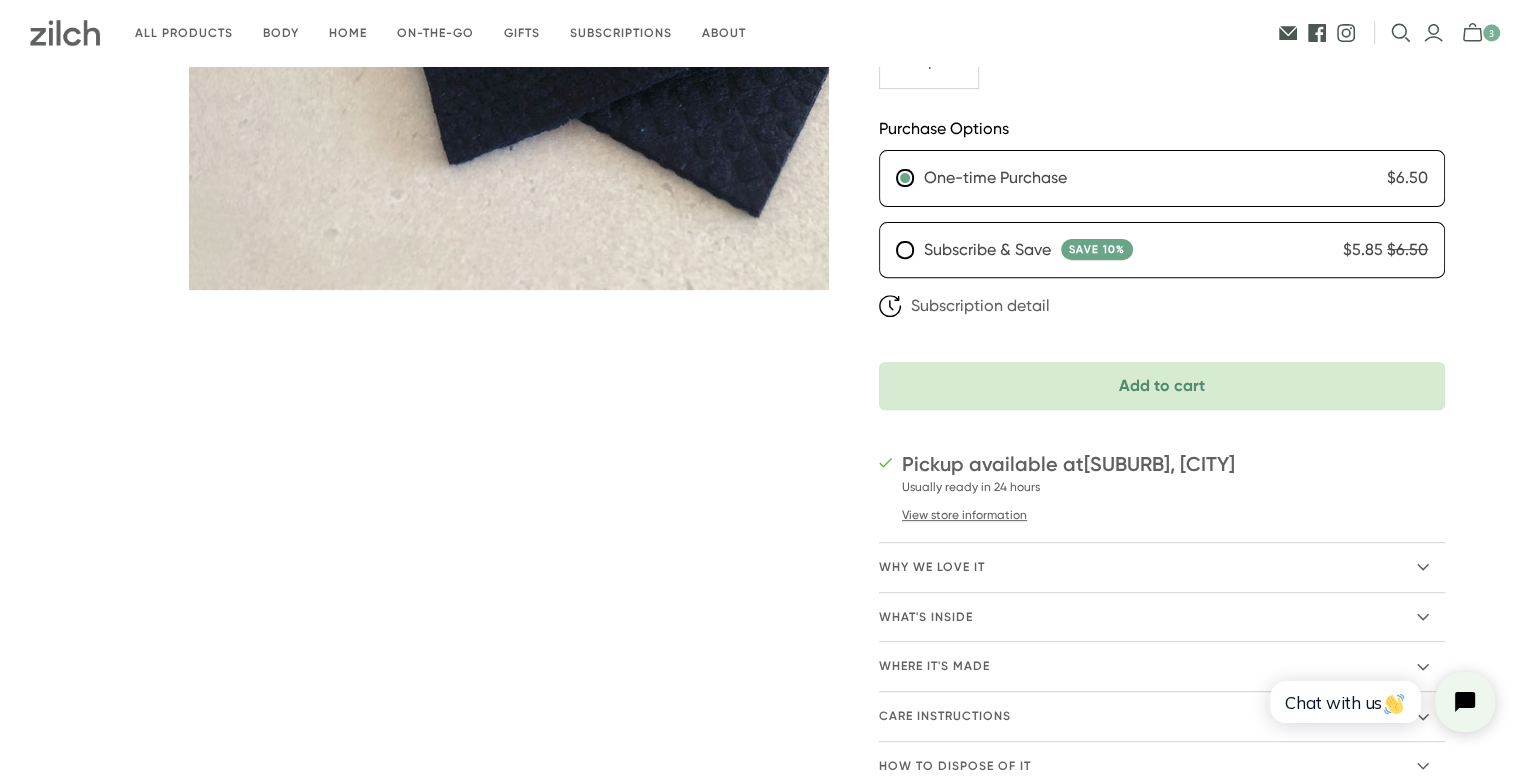 click on "Add to cart" at bounding box center [1162, 386] 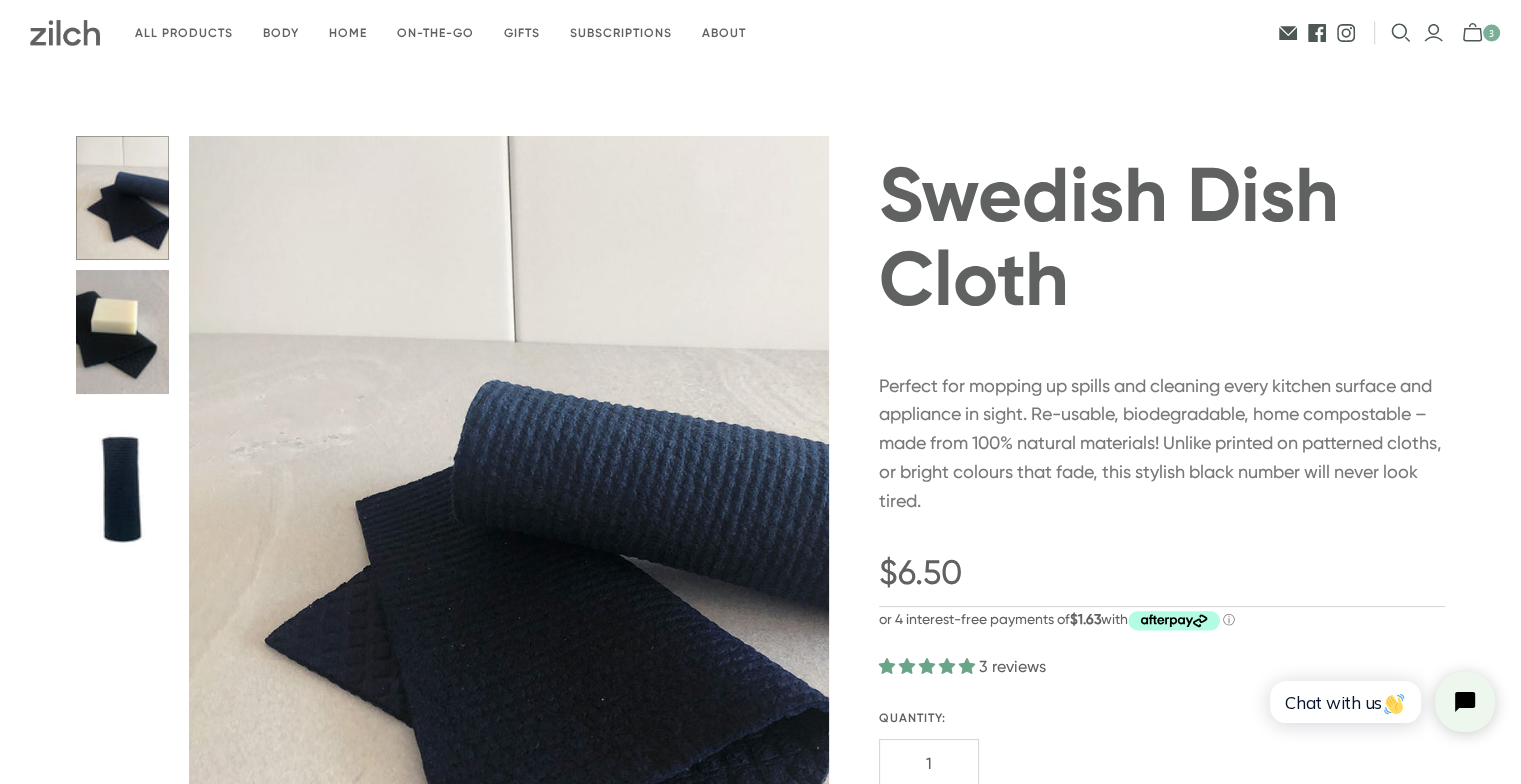 scroll, scrollTop: 0, scrollLeft: 0, axis: both 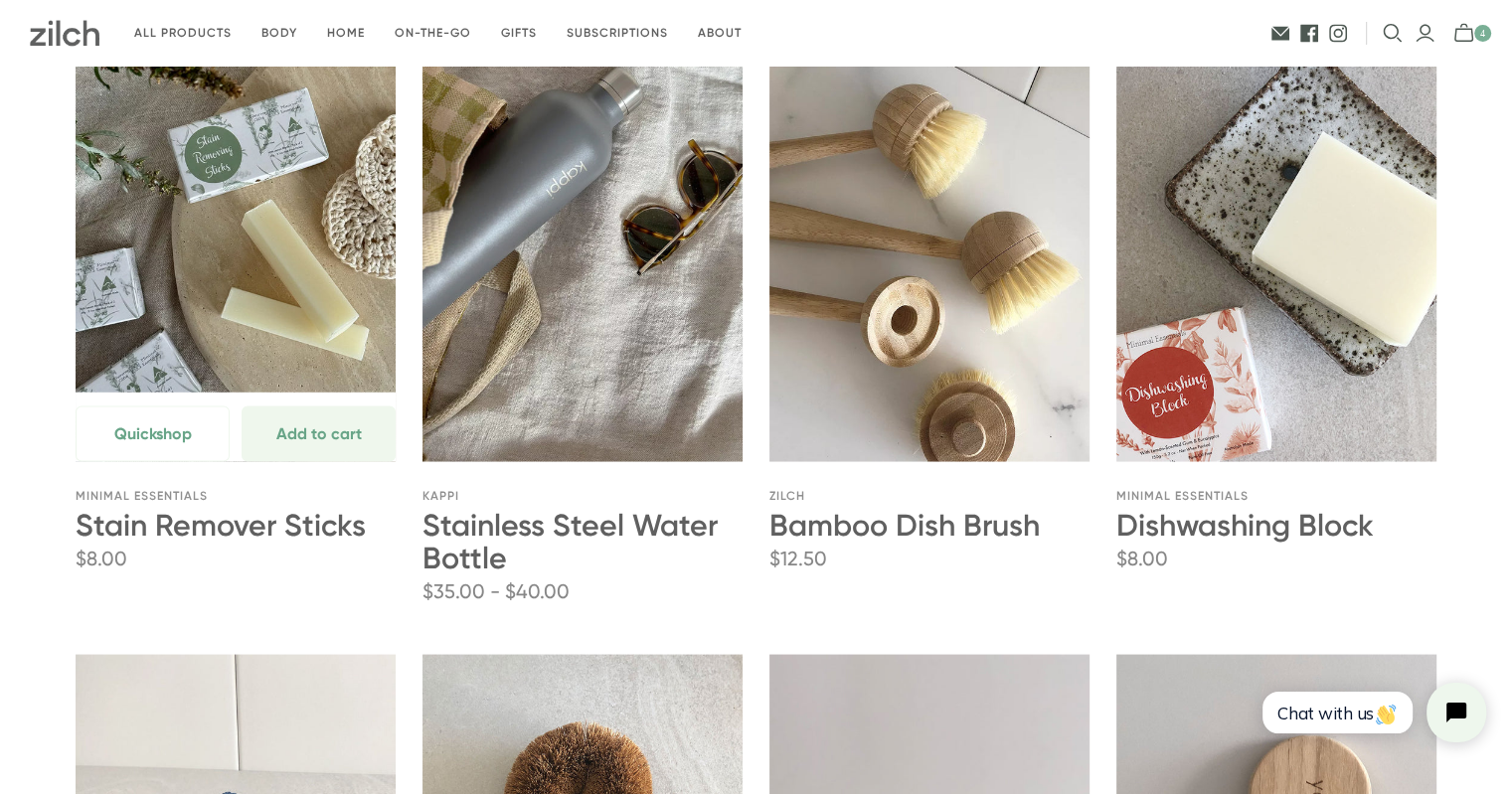 click on "Stain Remover Sticks" at bounding box center [221, 524] 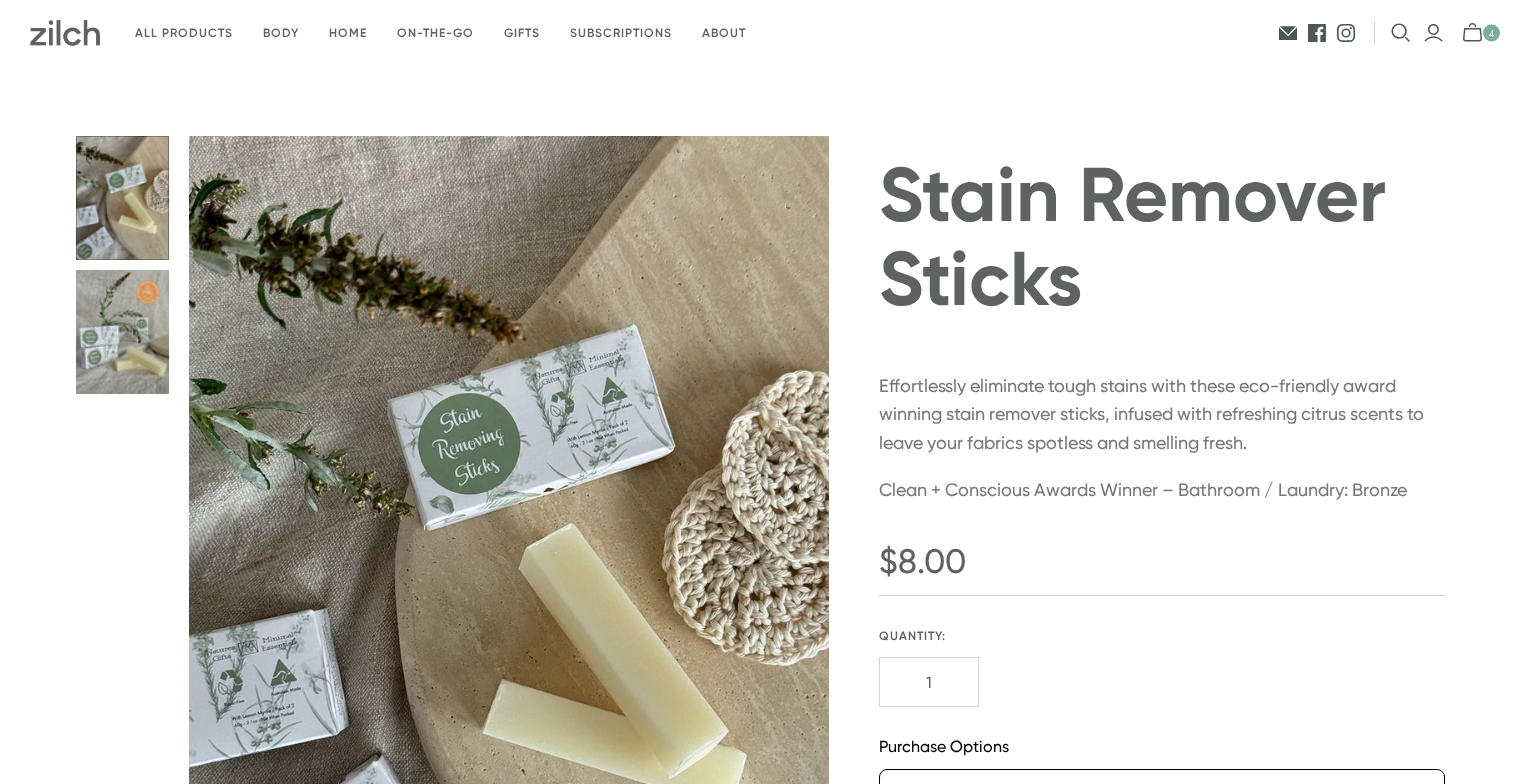 scroll, scrollTop: 0, scrollLeft: 0, axis: both 